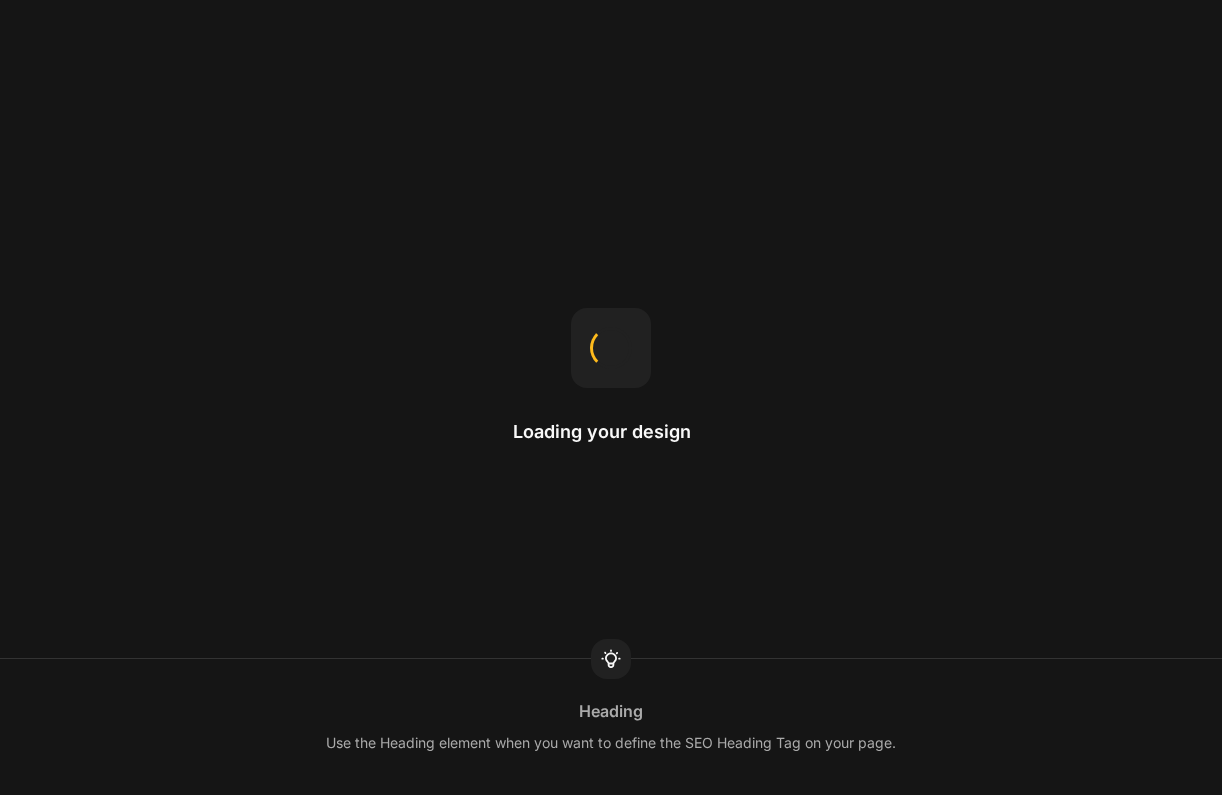scroll, scrollTop: 0, scrollLeft: 0, axis: both 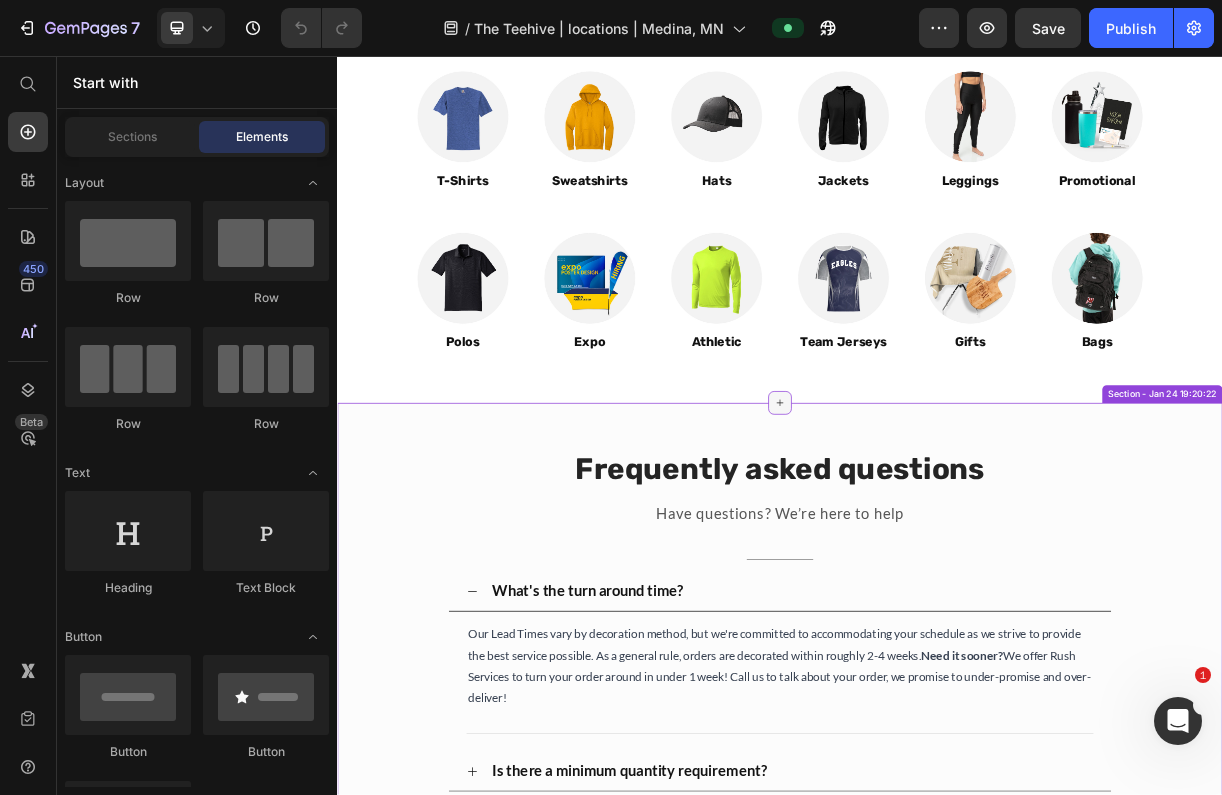 click 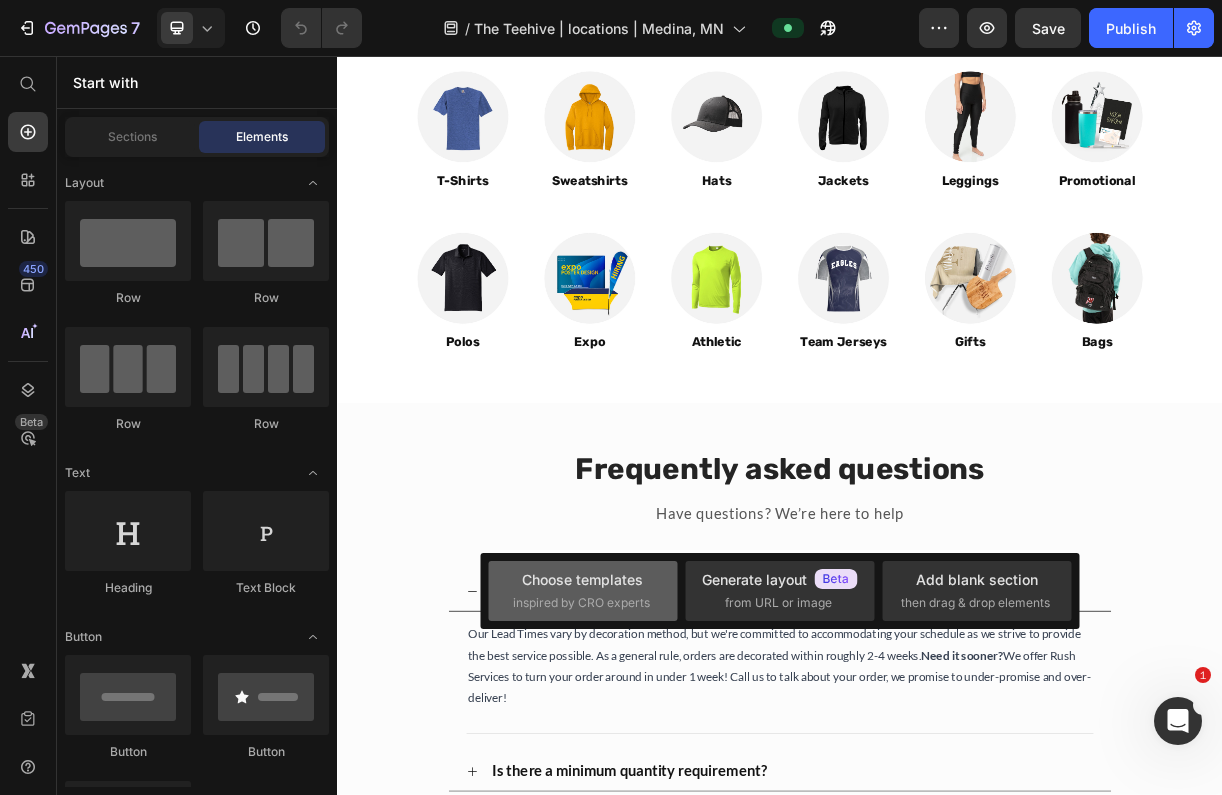 click on "inspired by CRO experts" at bounding box center [581, 603] 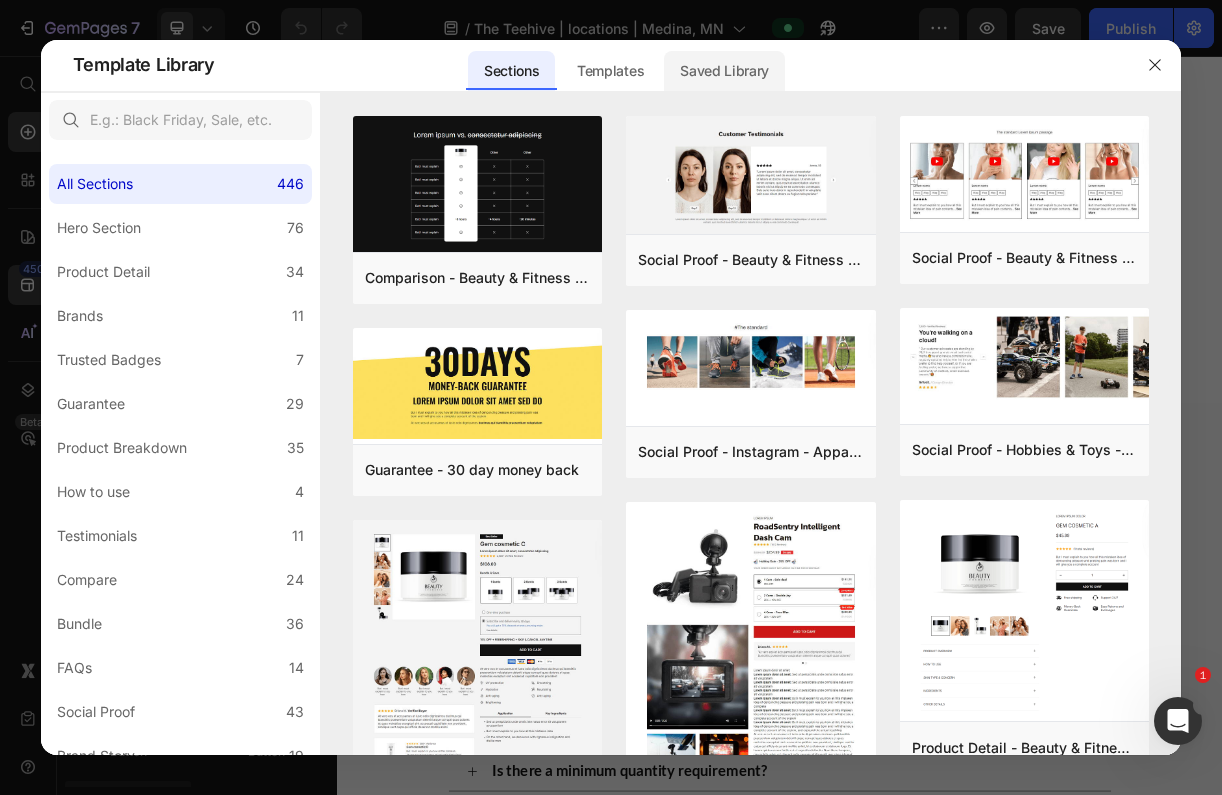 click on "Saved Library" 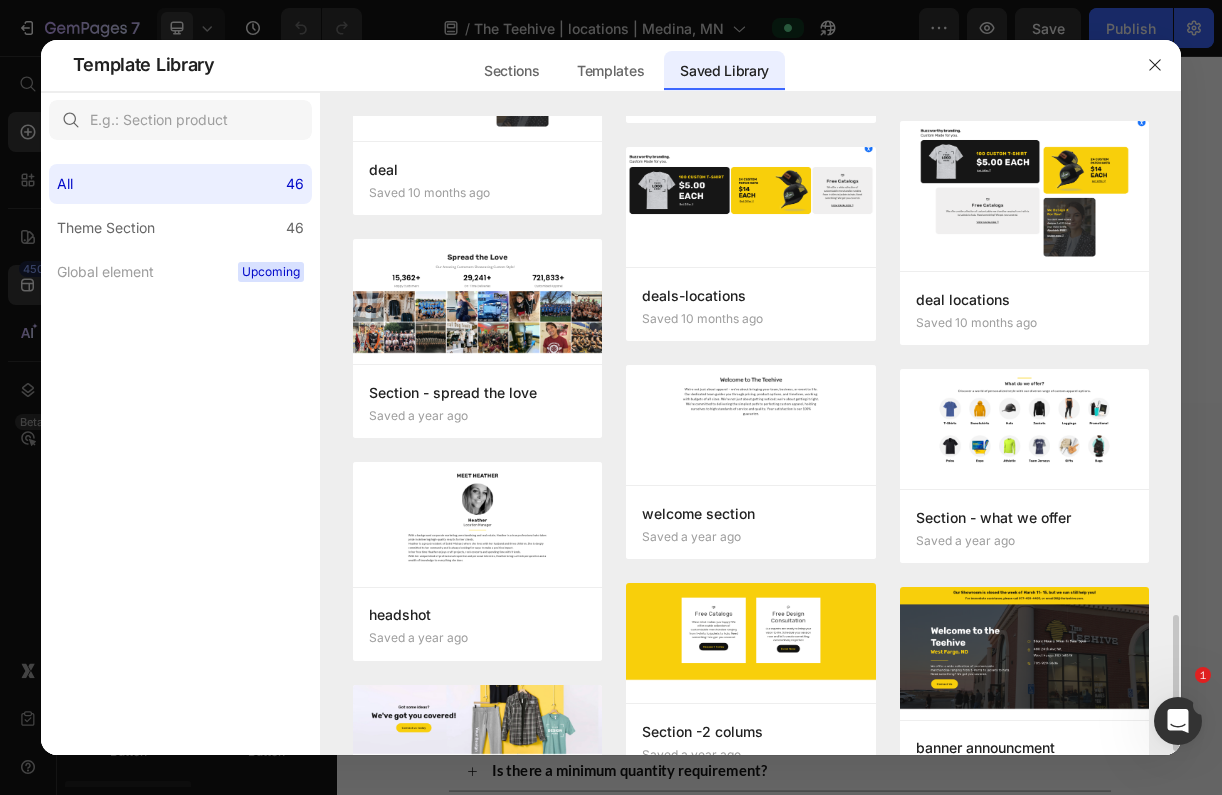 scroll, scrollTop: 2252, scrollLeft: 0, axis: vertical 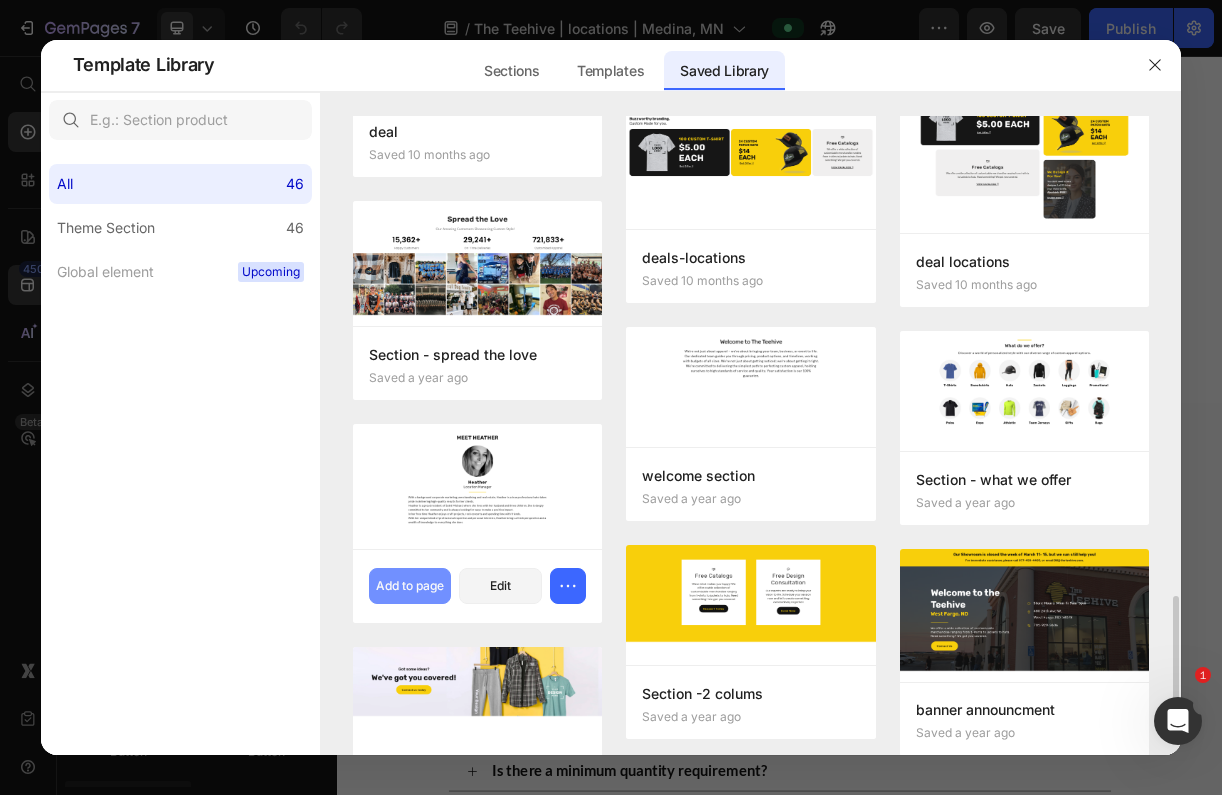 click on "Add to page" at bounding box center [410, 586] 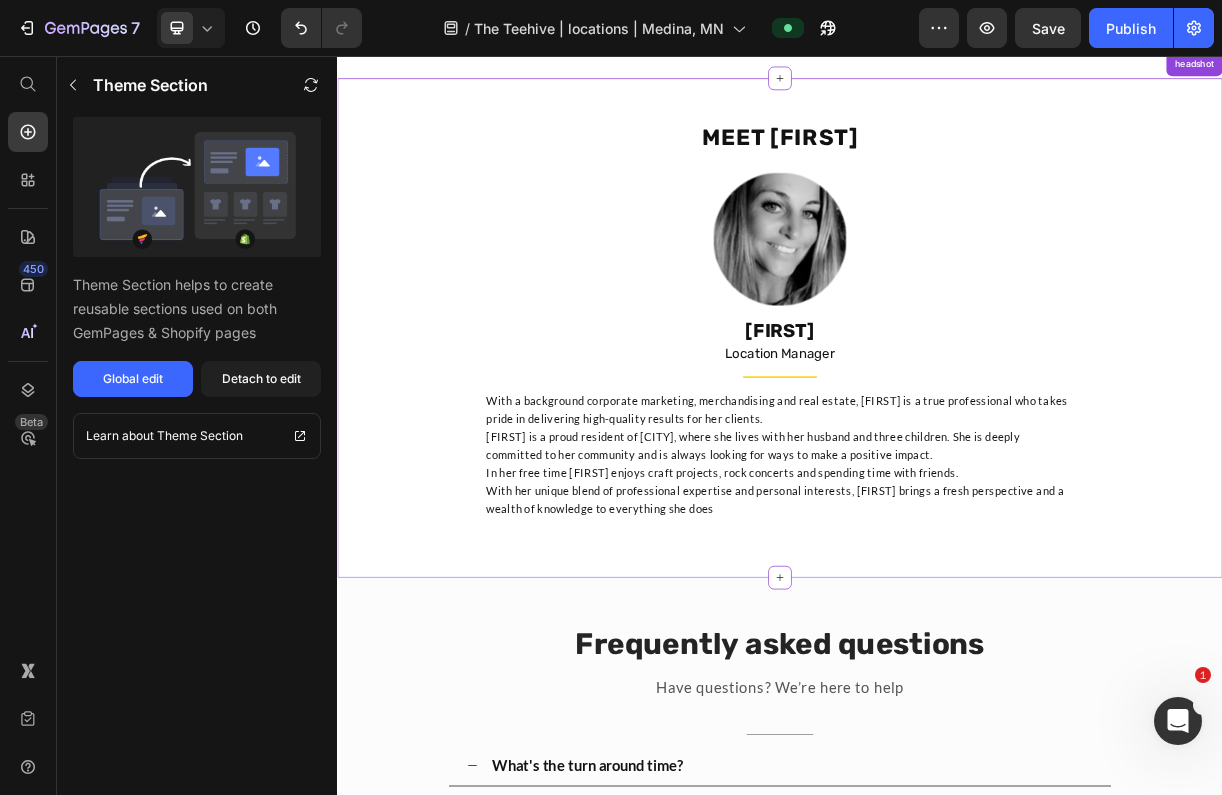 scroll, scrollTop: 2823, scrollLeft: 0, axis: vertical 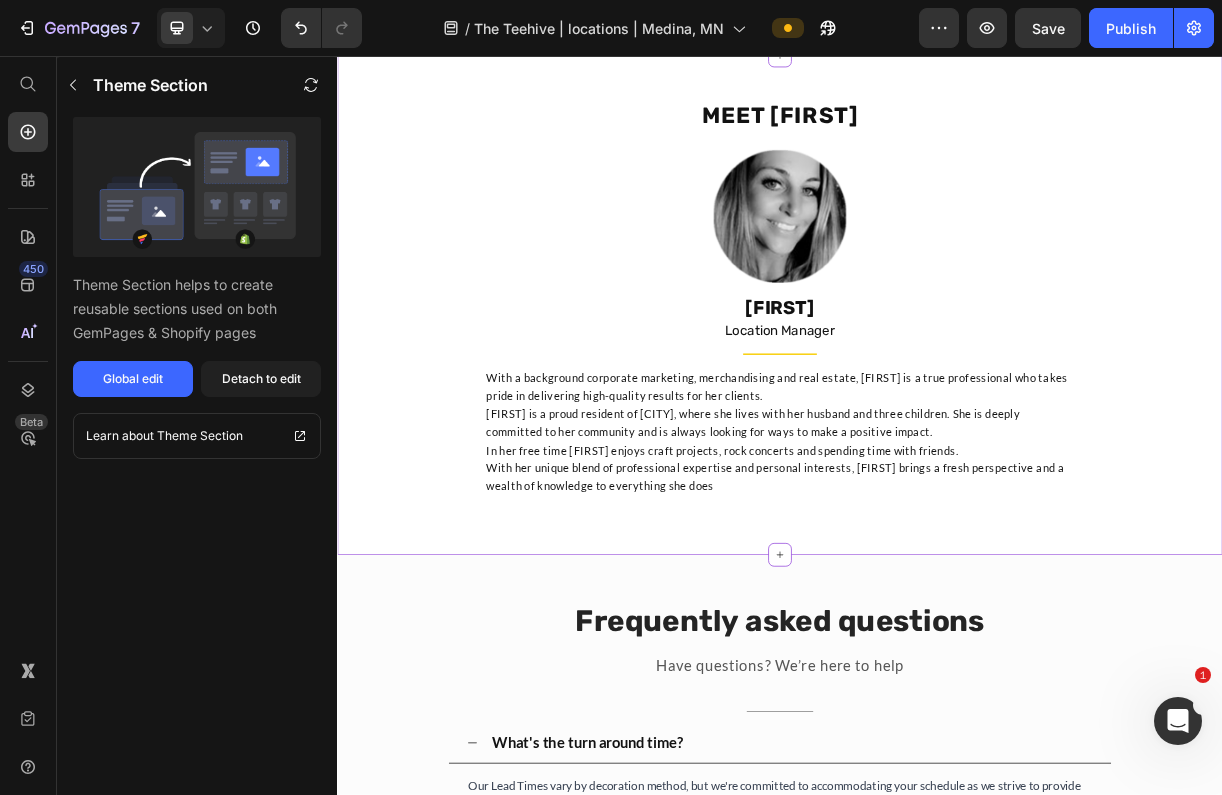 click at bounding box center (937, 274) 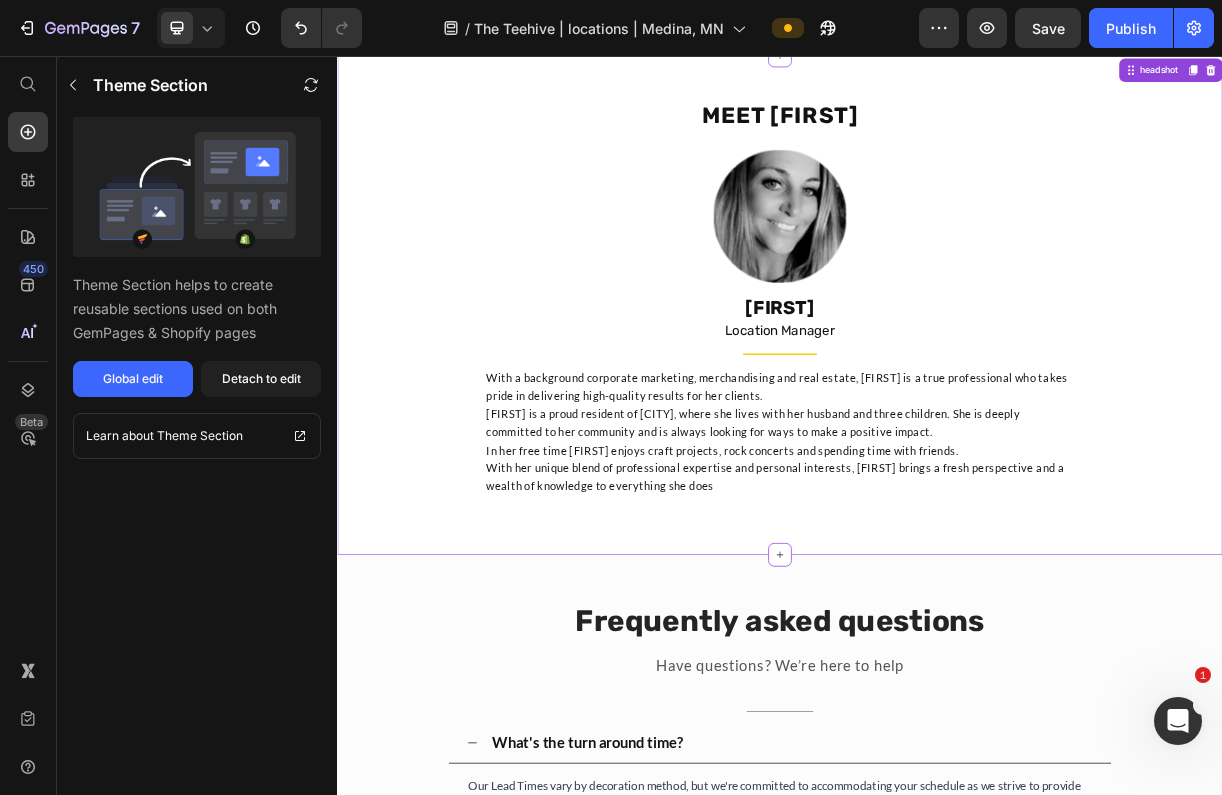 click at bounding box center [937, 274] 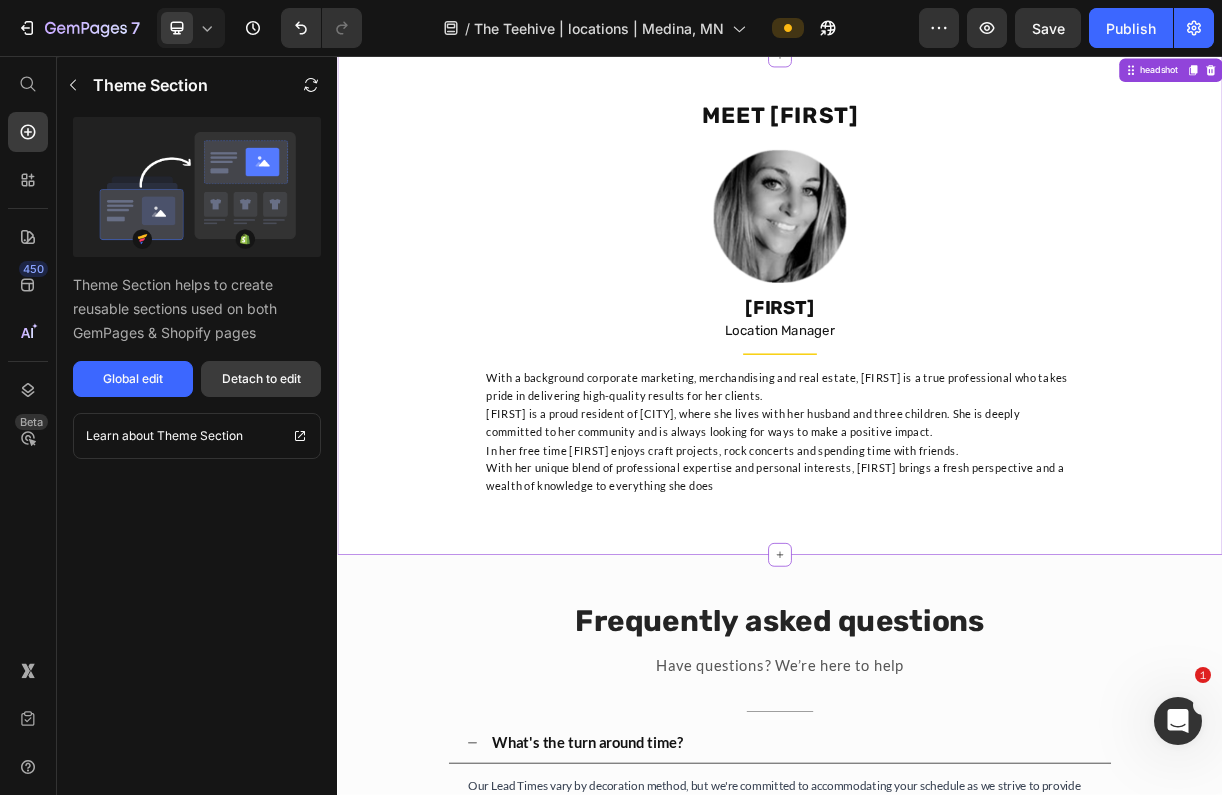 click on "Detach to edit" at bounding box center [261, 379] 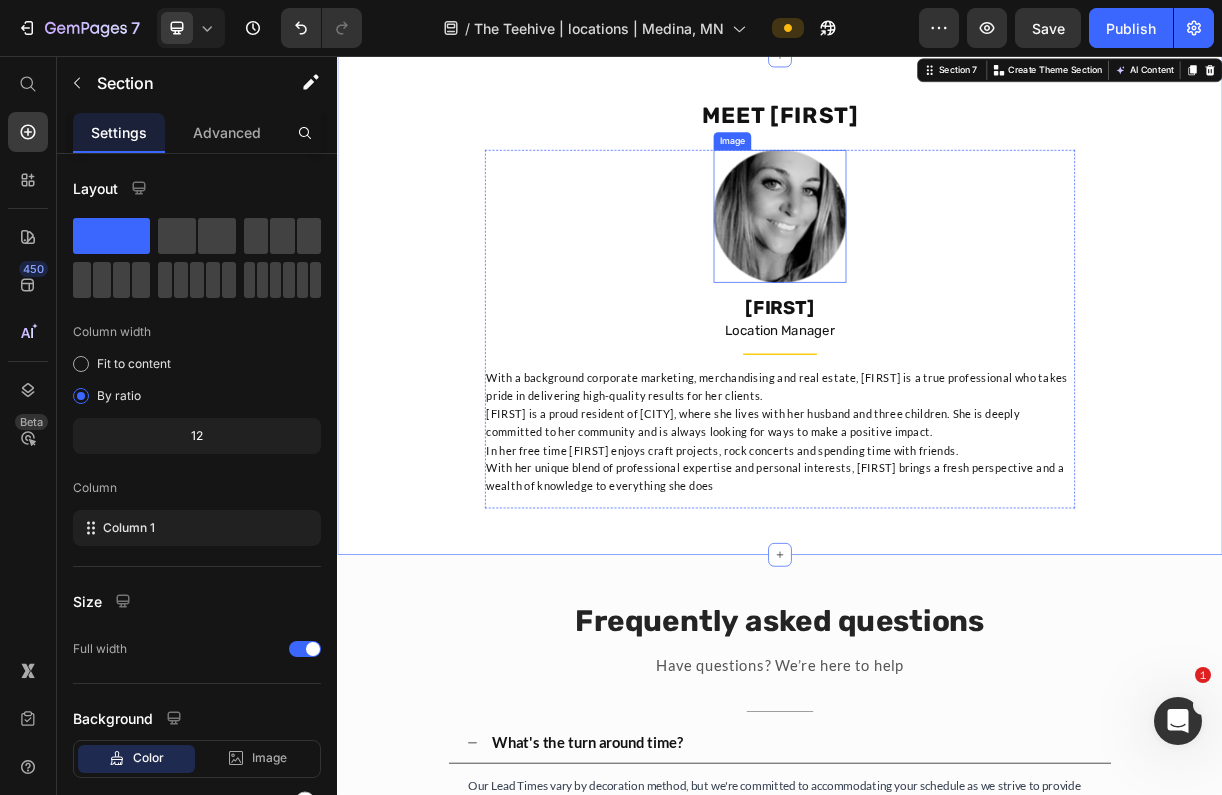 click at bounding box center (937, 274) 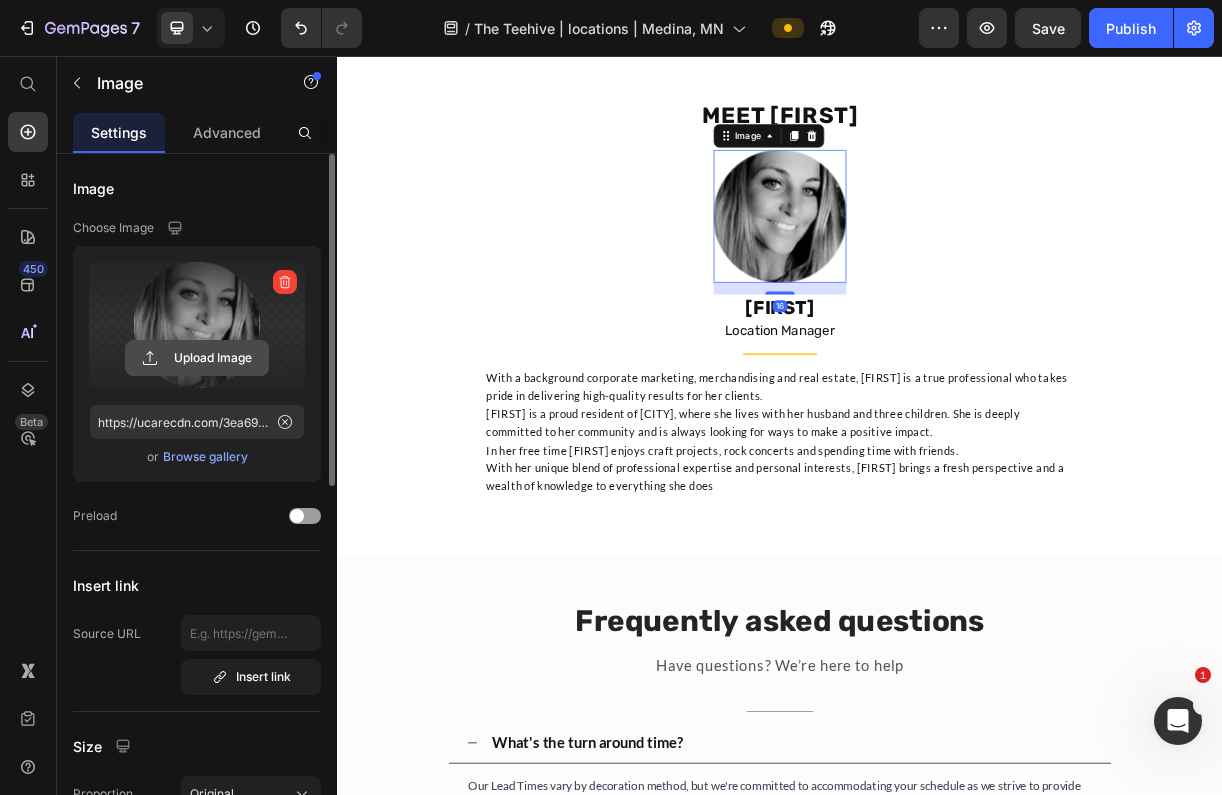 click 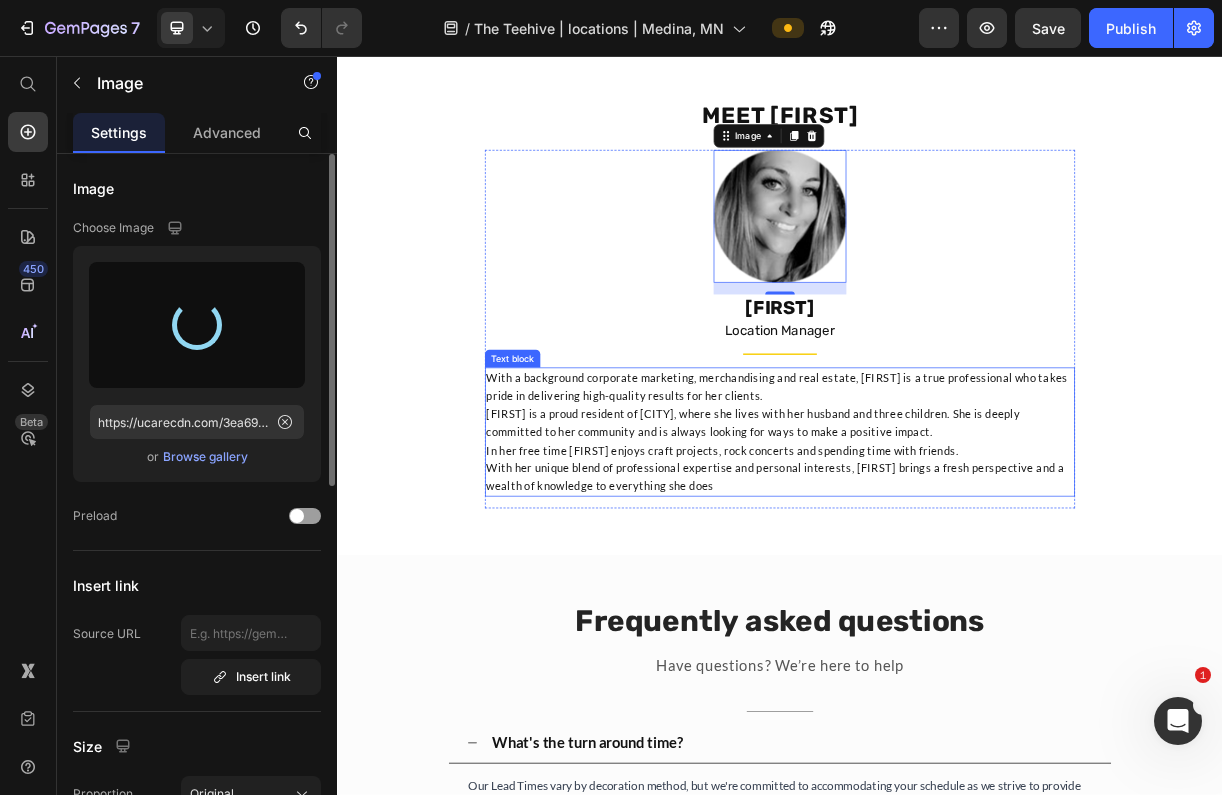 type on "https://cdn.shopify.com/s/files/1/0386/1610/5100/files/gempages_484425449355608878-9c6ea4ac-19dc-4952-be0c-a6a7851d17c2.jpg" 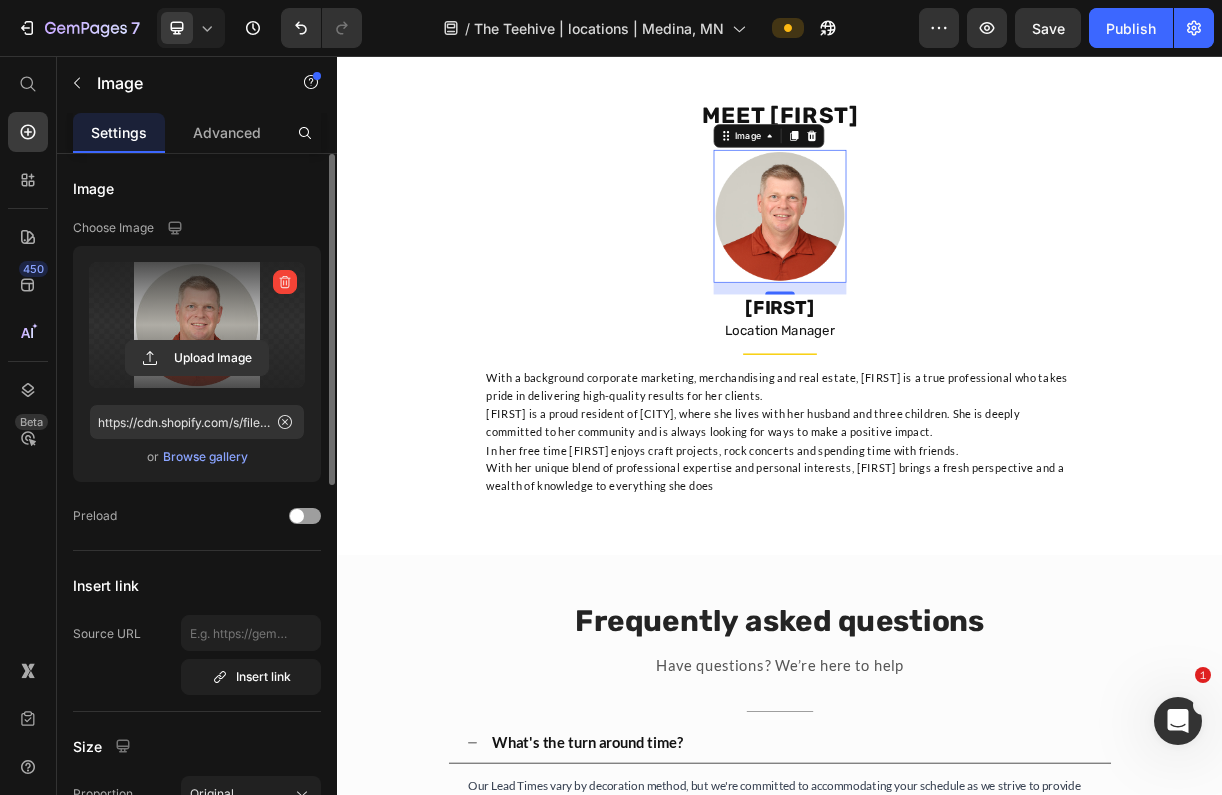 click on "16" at bounding box center (937, 396) 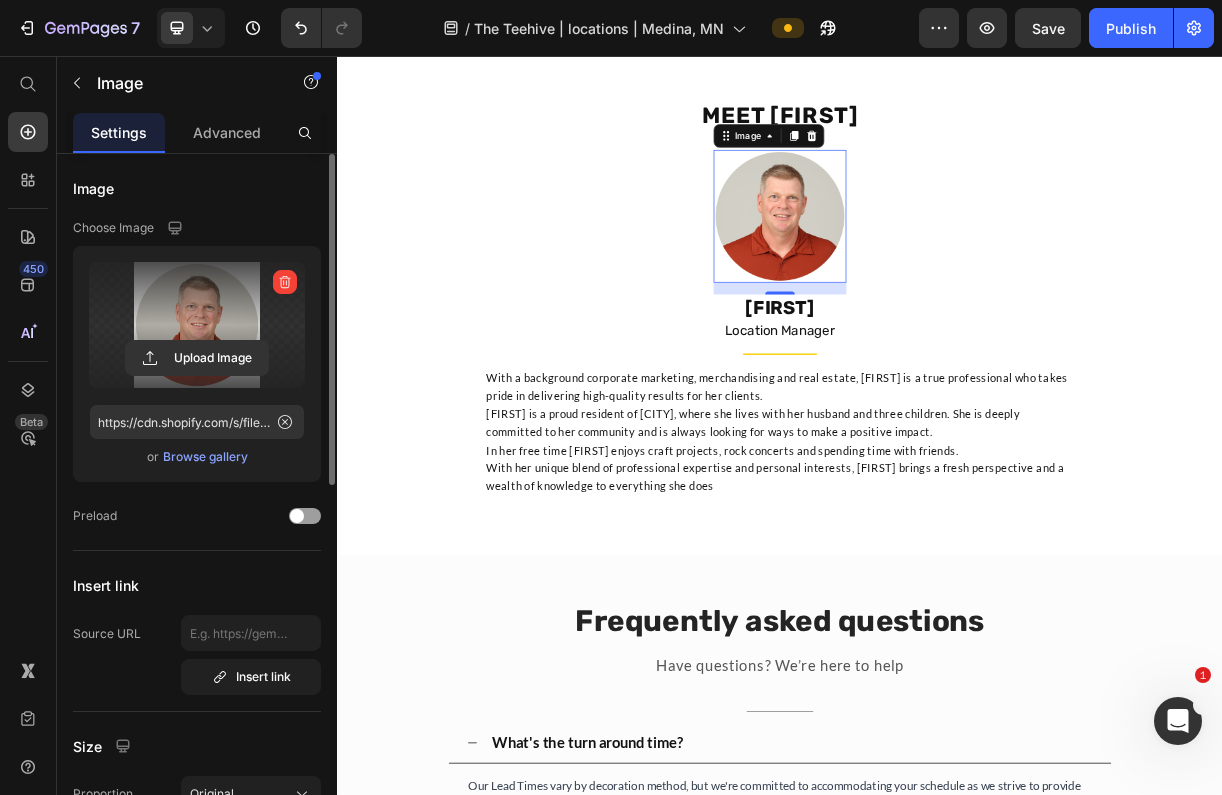 click on "16" at bounding box center [937, 396] 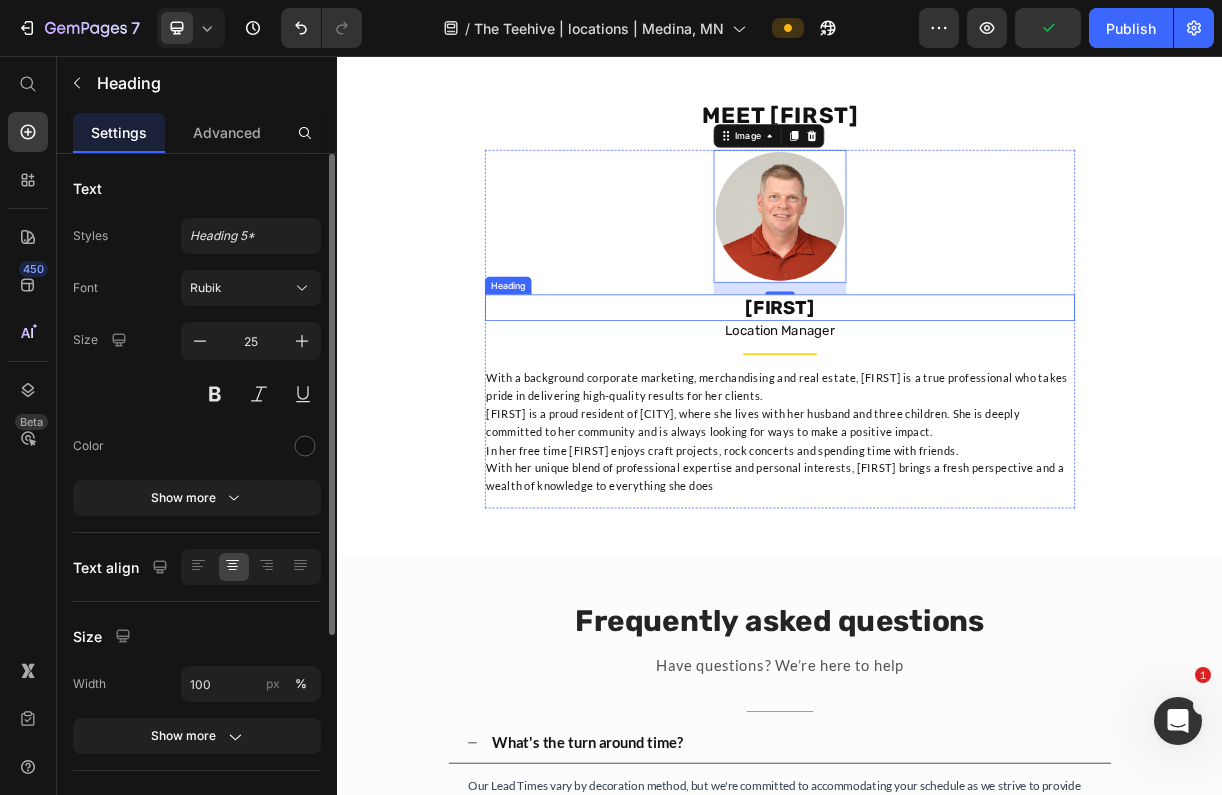 click on "[FIRST]" at bounding box center (937, 398) 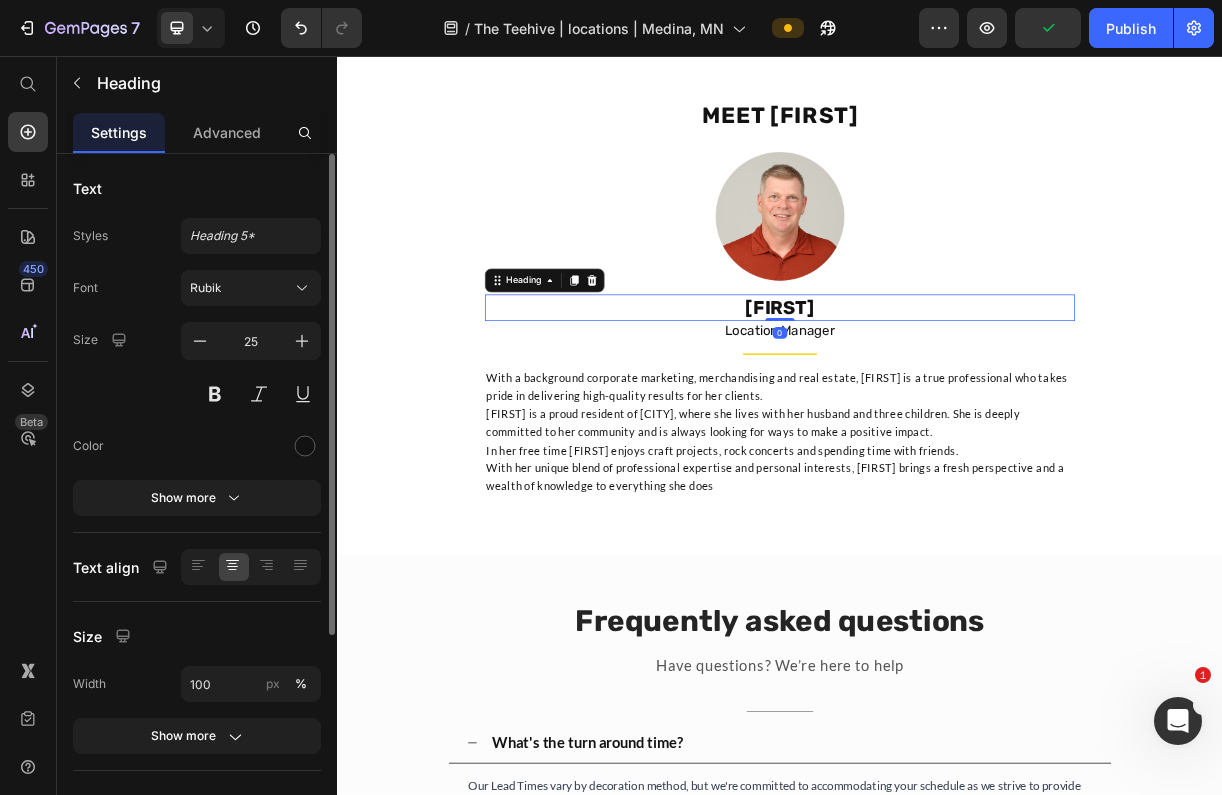 click on "[FIRST]" at bounding box center [937, 398] 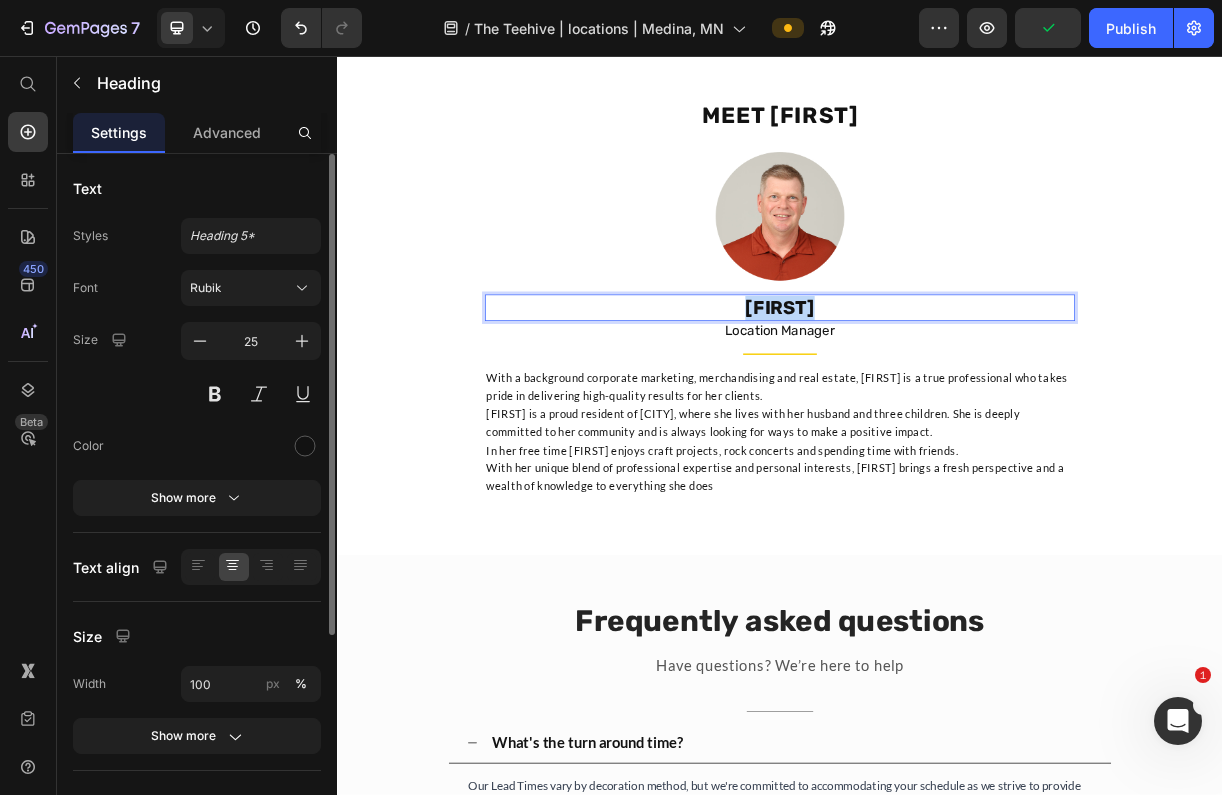 click on "[FIRST]" at bounding box center [937, 398] 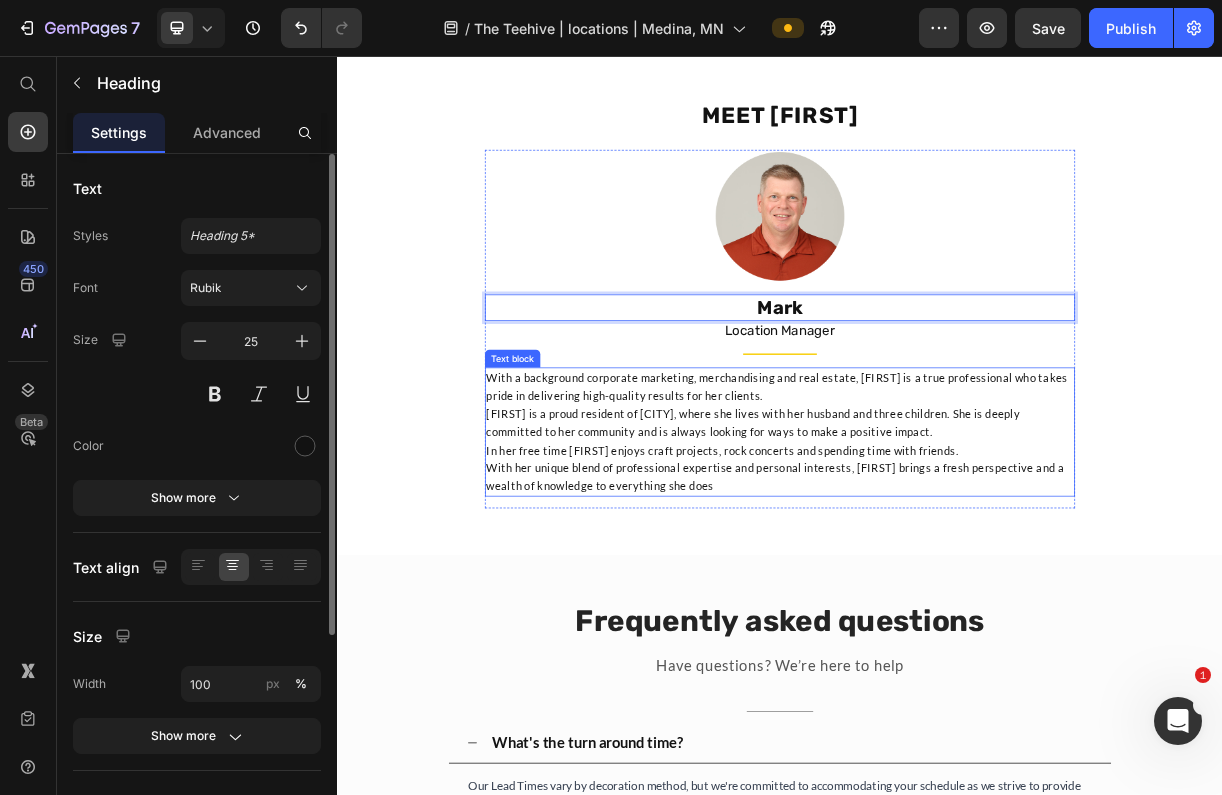 click on "In her free time [FIRST] enjoys craft projects, rock concerts and spending time with friends." at bounding box center [937, 591] 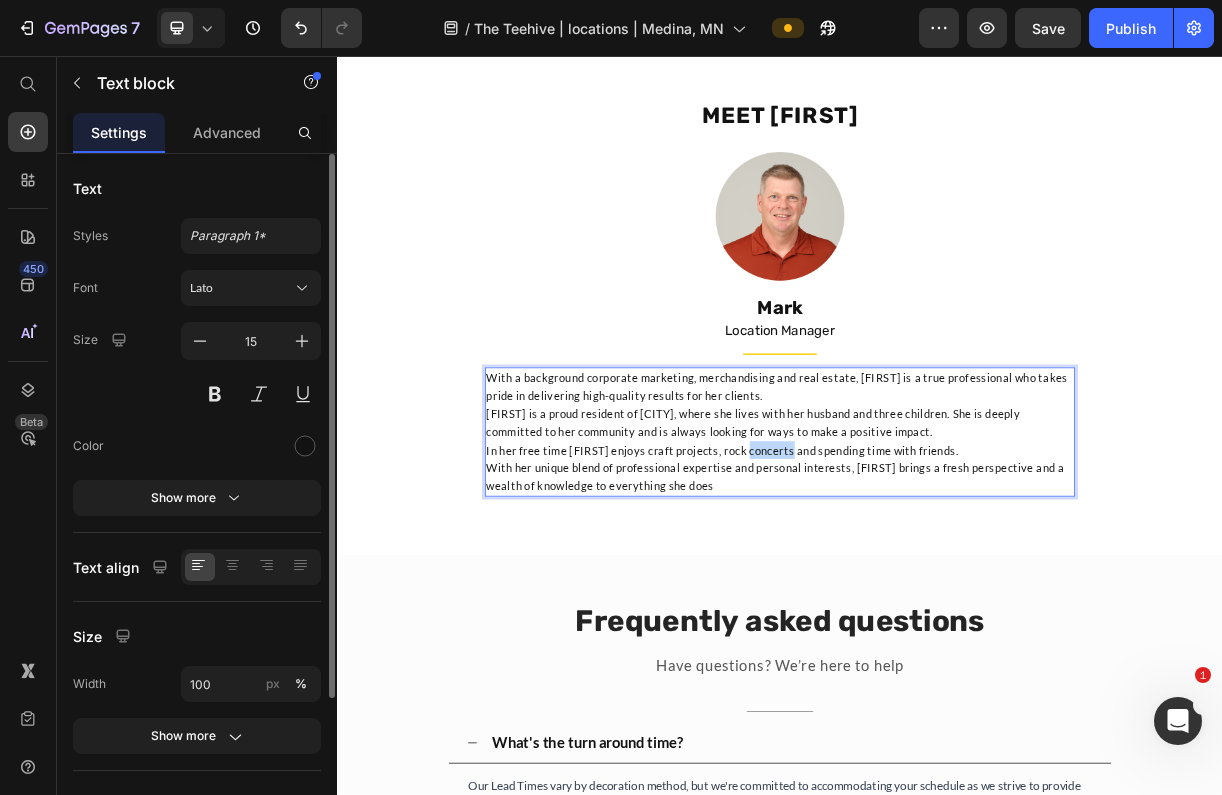 click on "In her free time [FIRST] enjoys craft projects, rock concerts and spending time with friends." at bounding box center [937, 591] 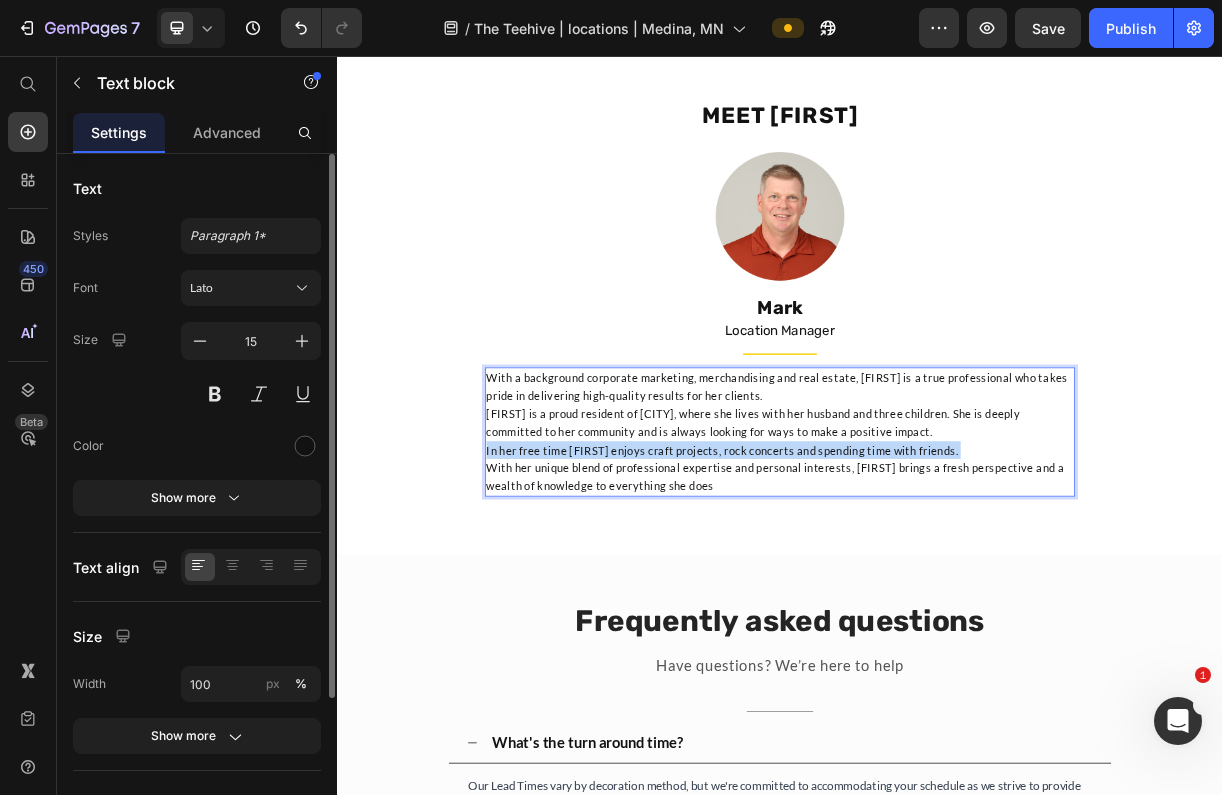 click on "In her free time [FIRST] enjoys craft projects, rock concerts and spending time with friends." at bounding box center (937, 591) 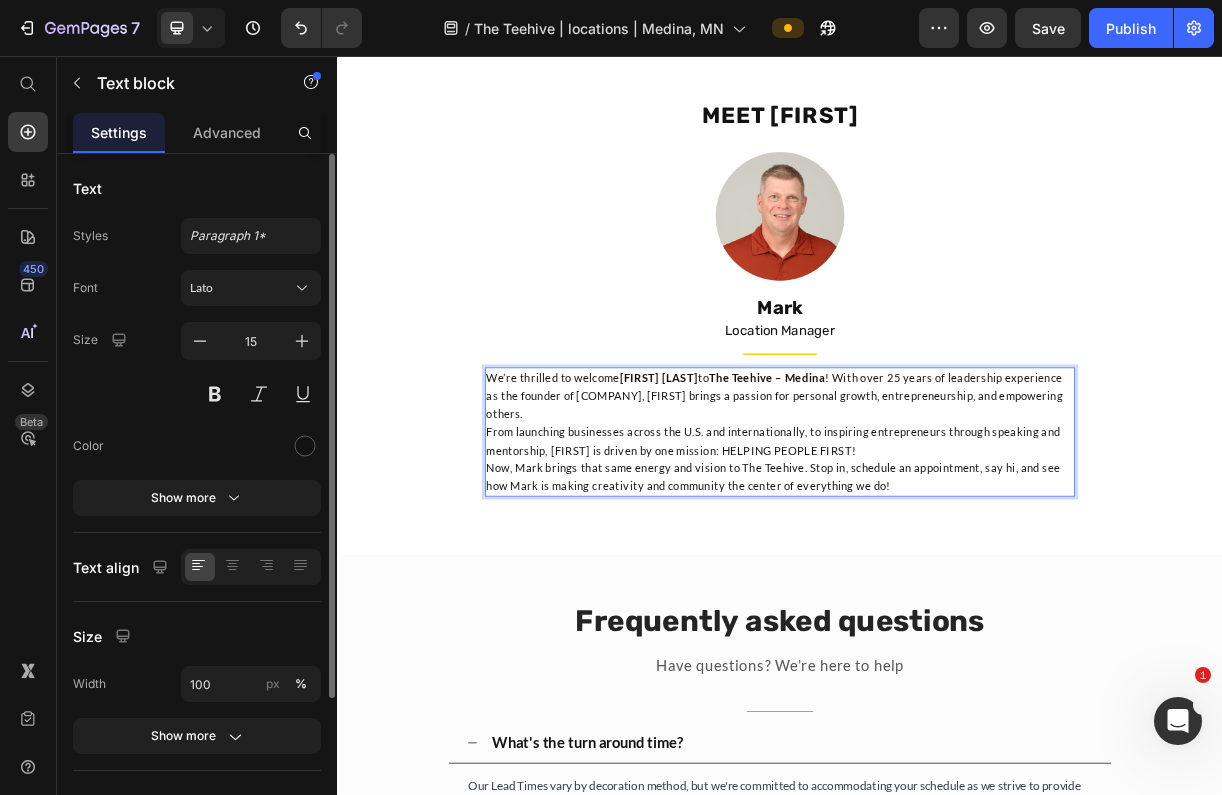 click on "We’re thrilled to welcome  [FIRST] [LAST]  to  The Teehive – Medina ! With over 25 years of leadership experience as the founder of [COMPANY], [FIRST] brings a passion for personal growth, entrepreneurship, and empowering others." at bounding box center (937, 517) 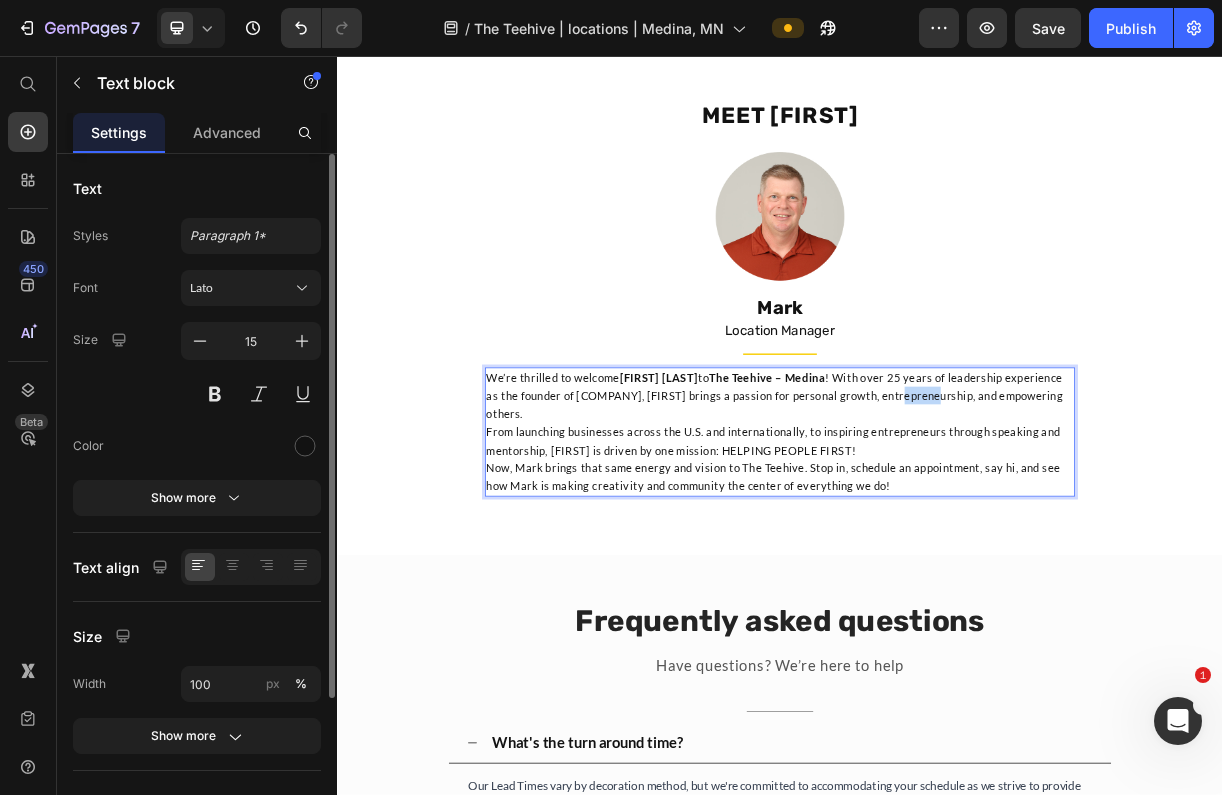 click on "We’re thrilled to welcome  [FIRST] [LAST]  to  The Teehive – Medina ! With over 25 years of leadership experience as the founder of [COMPANY], [FIRST] brings a passion for personal growth, entrepreneurship, and empowering others." at bounding box center [937, 517] 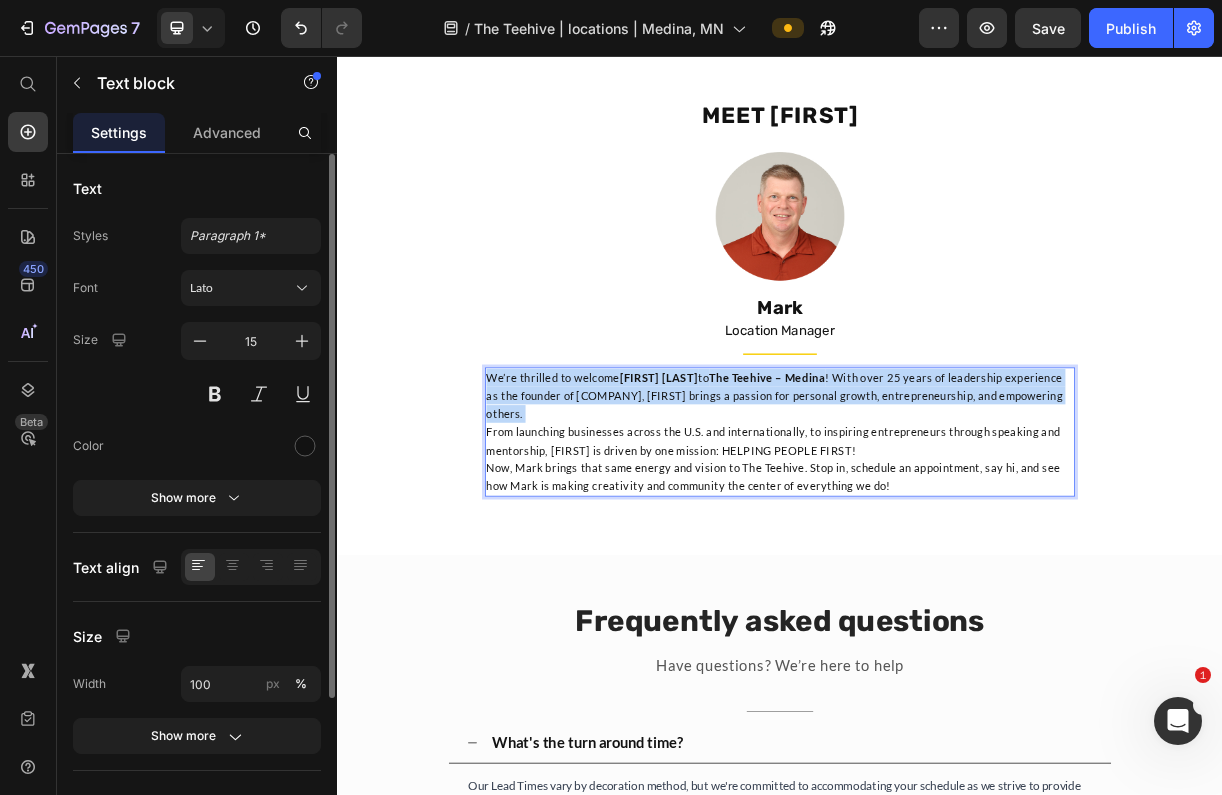 click on "We’re thrilled to welcome  [FIRST] [LAST]  to  The Teehive – Medina ! With over 25 years of leadership experience as the founder of [COMPANY], [FIRST] brings a passion for personal growth, entrepreneurship, and empowering others." at bounding box center (937, 517) 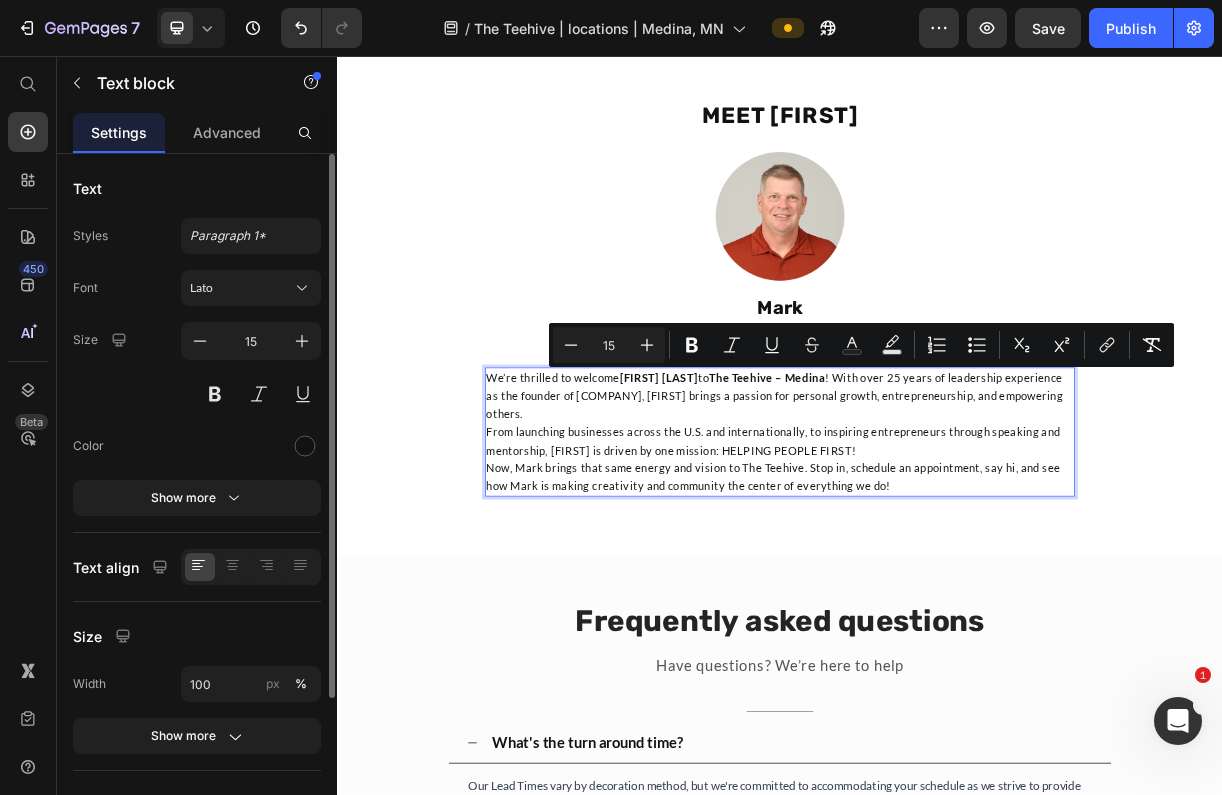 click on "From launching businesses across the U.S. and internationally, to inspiring entrepreneurs through speaking and mentorship, [FIRST] is driven by one mission: HELPING PEOPLE FIRST!" at bounding box center [937, 578] 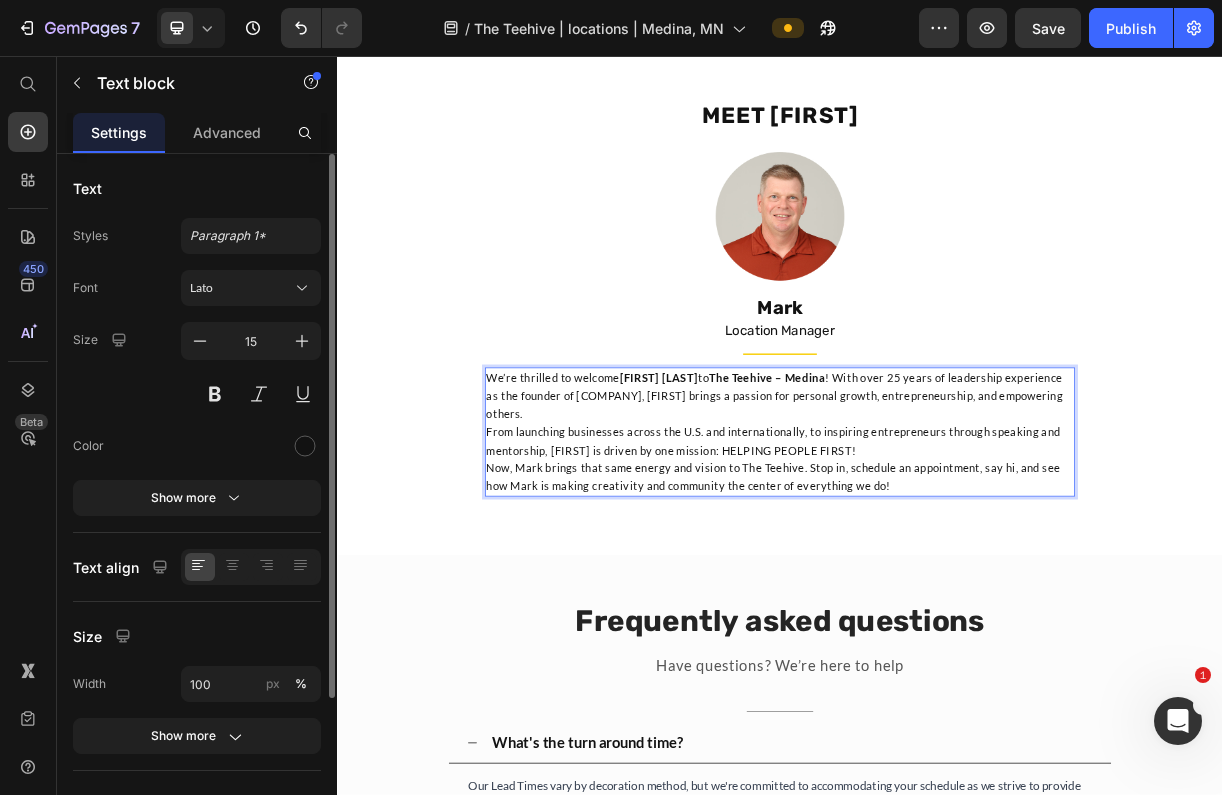click on "We’re thrilled to welcome  [FIRST] [LAST]  to  The Teehive – Medina ! With over 25 years of leadership experience as the founder of [COMPANY], [FIRST] brings a passion for personal growth, entrepreneurship, and empowering others." at bounding box center [937, 517] 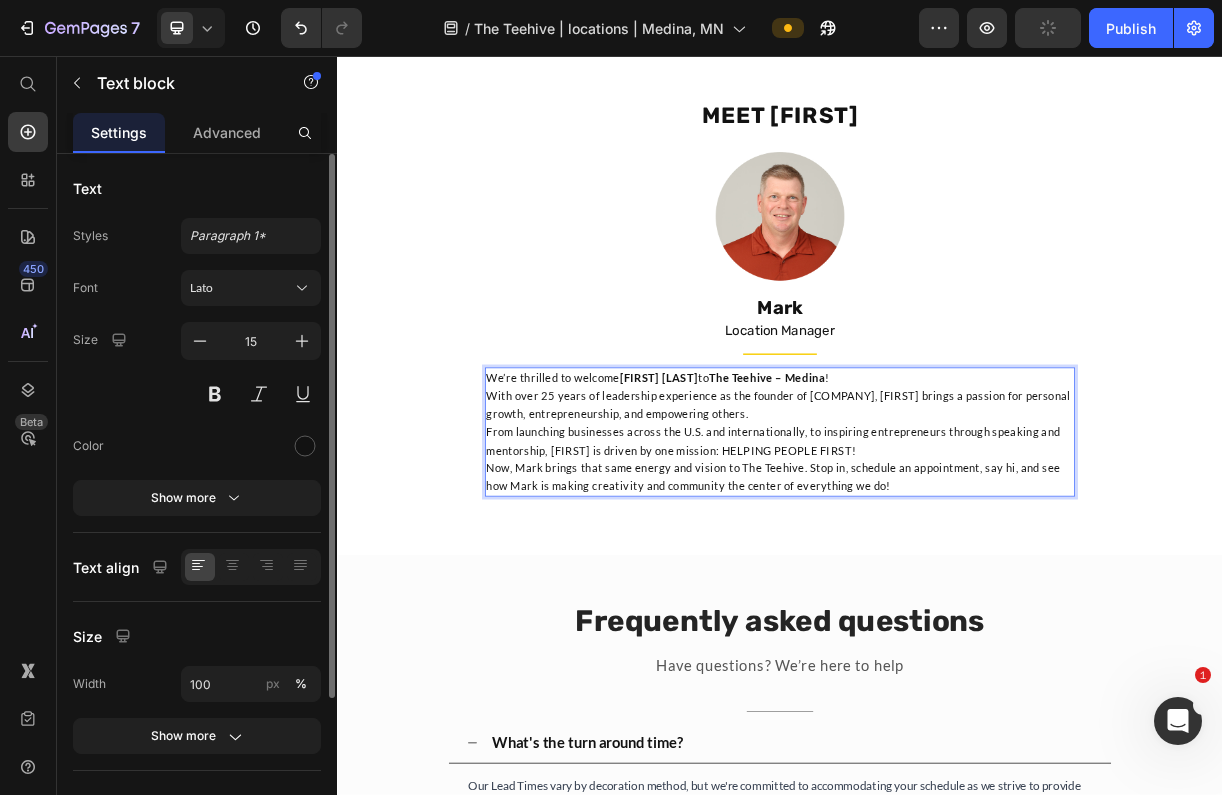 click on "From launching businesses across the U.S. and internationally, to inspiring entrepreneurs through speaking and mentorship, [FIRST] is driven by one mission: HELPING PEOPLE FIRST!" at bounding box center [937, 578] 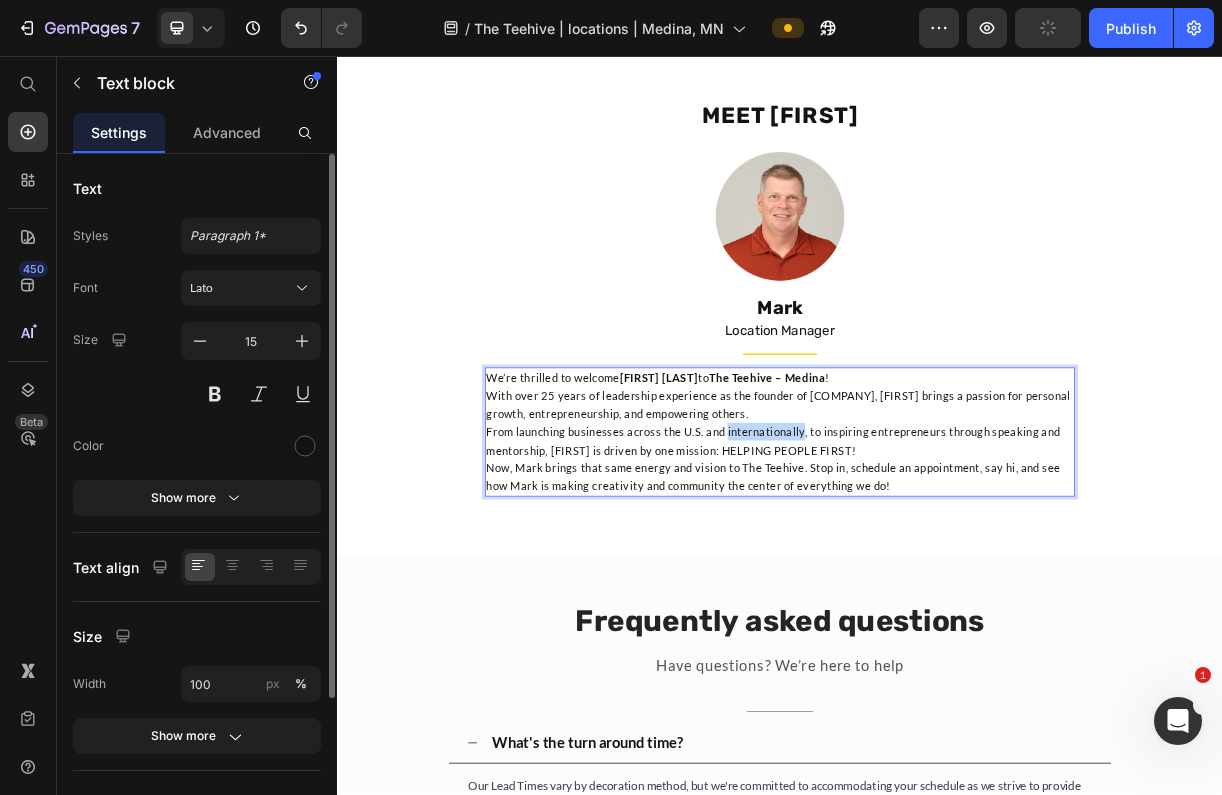 click on "From launching businesses across the U.S. and internationally, to inspiring entrepreneurs through speaking and mentorship, [FIRST] is driven by one mission: HELPING PEOPLE FIRST!" at bounding box center [937, 578] 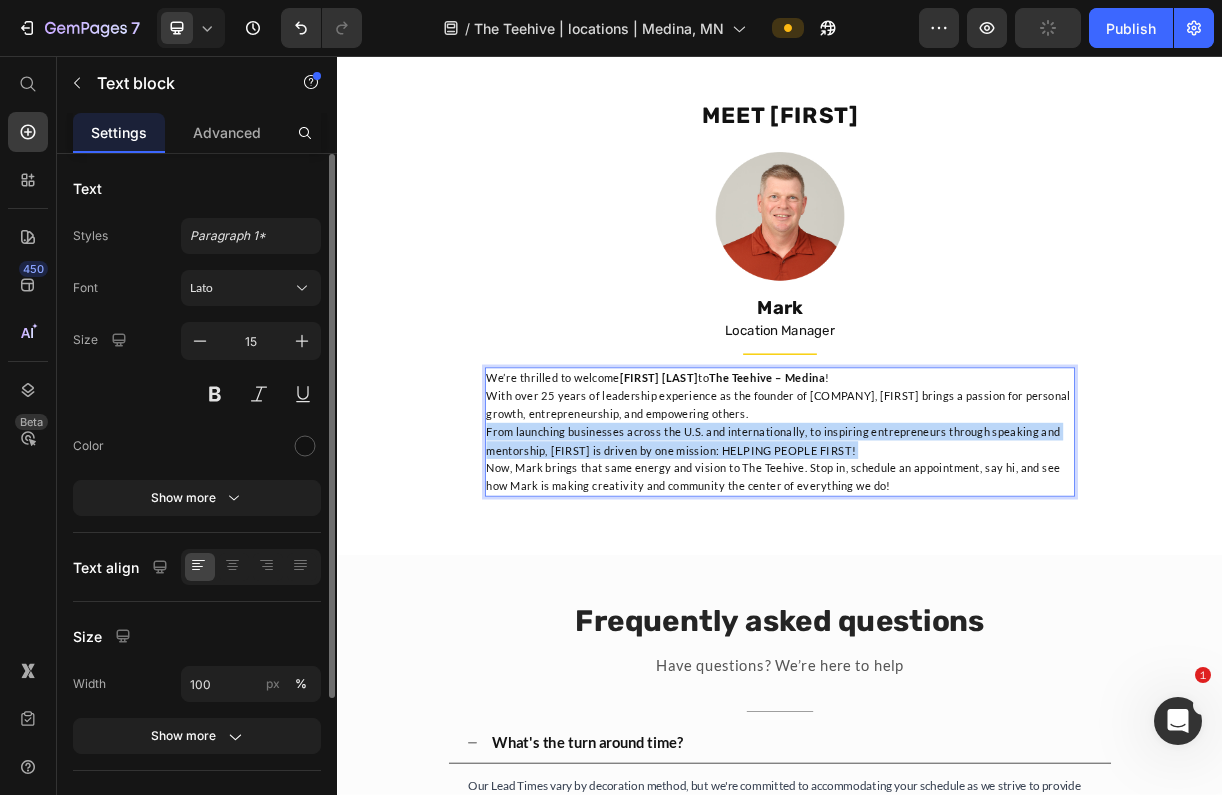 click on "From launching businesses across the U.S. and internationally, to inspiring entrepreneurs through speaking and mentorship, [FIRST] is driven by one mission: HELPING PEOPLE FIRST!" at bounding box center (937, 578) 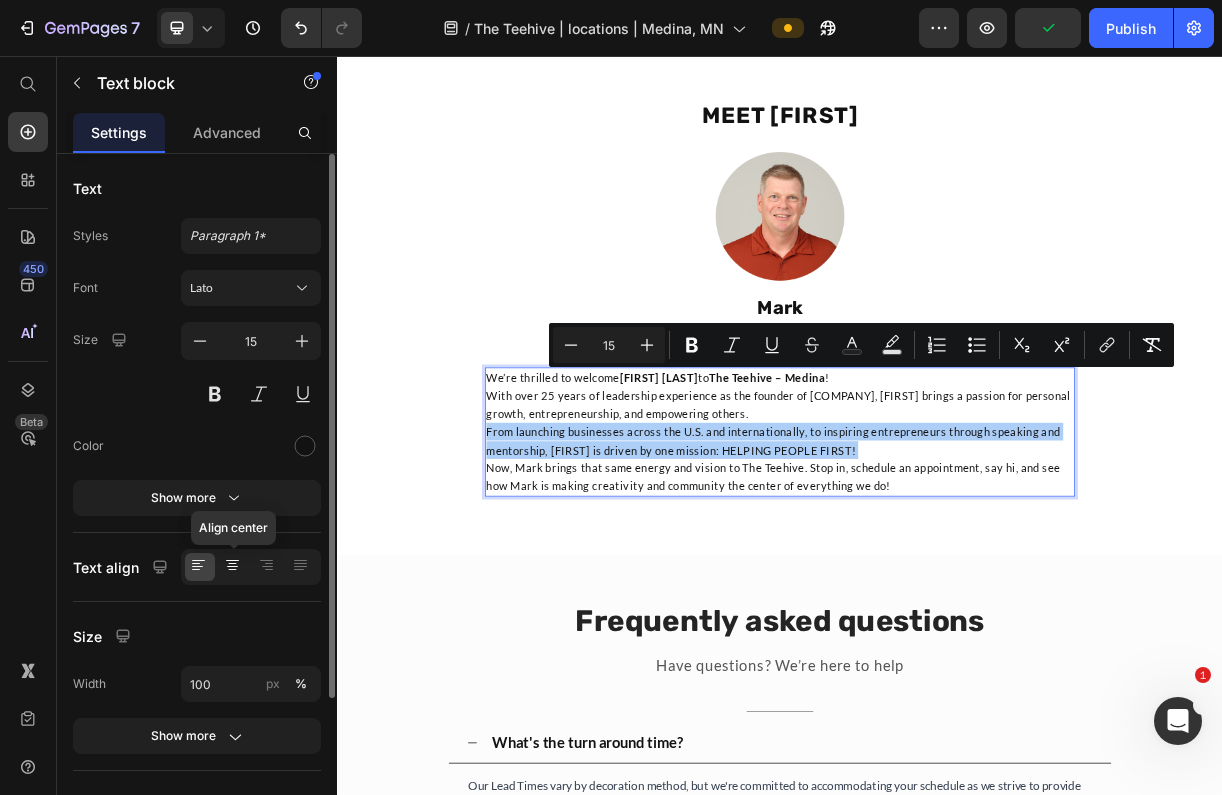 click 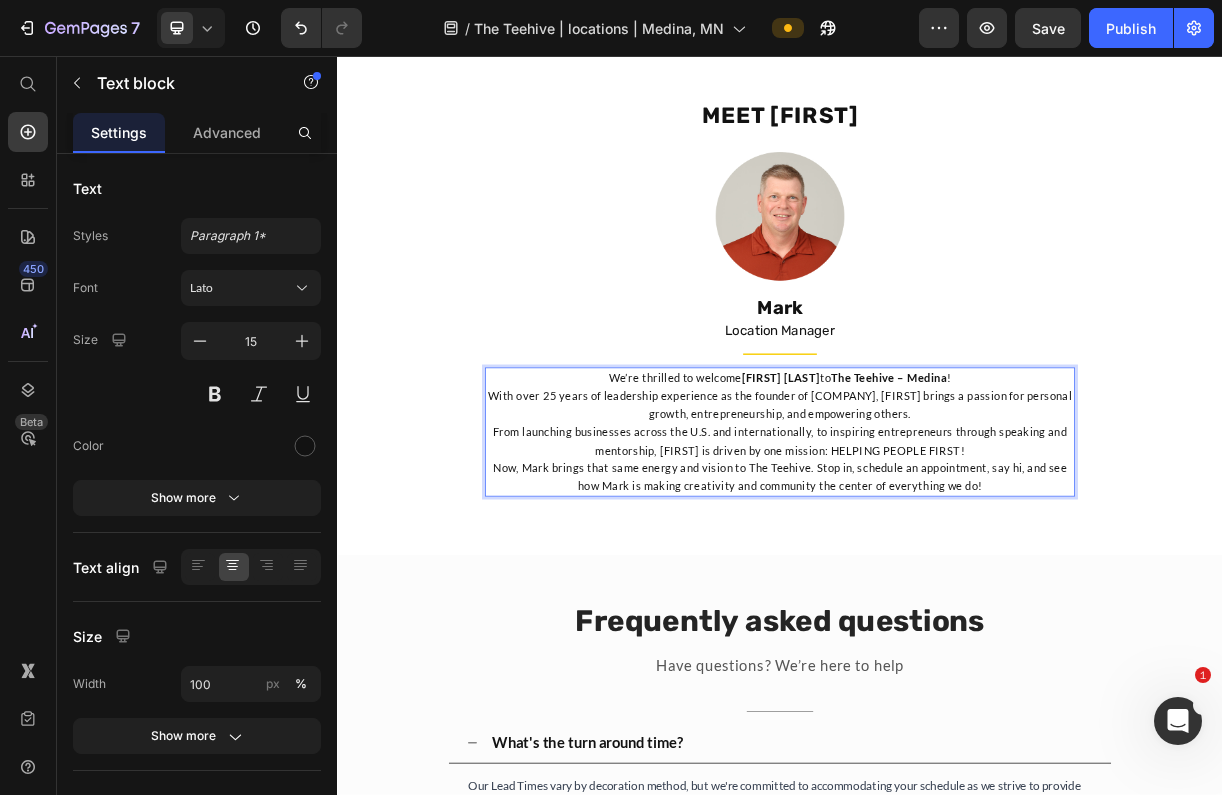 click on "We’re thrilled to welcome  [FIRST] [LAST]  to  The Teehive – Medina !" at bounding box center [937, 493] 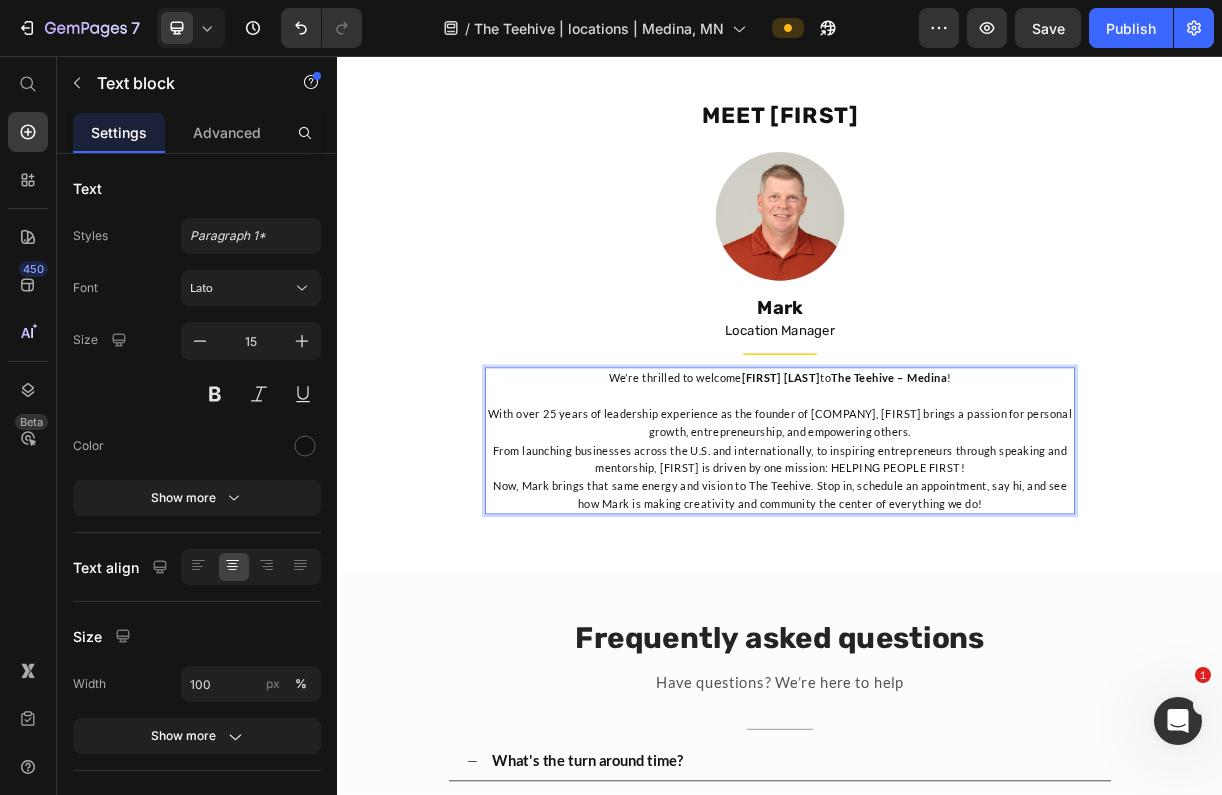 drag, startPoint x: 983, startPoint y: 539, endPoint x: 1173, endPoint y: 560, distance: 191.157 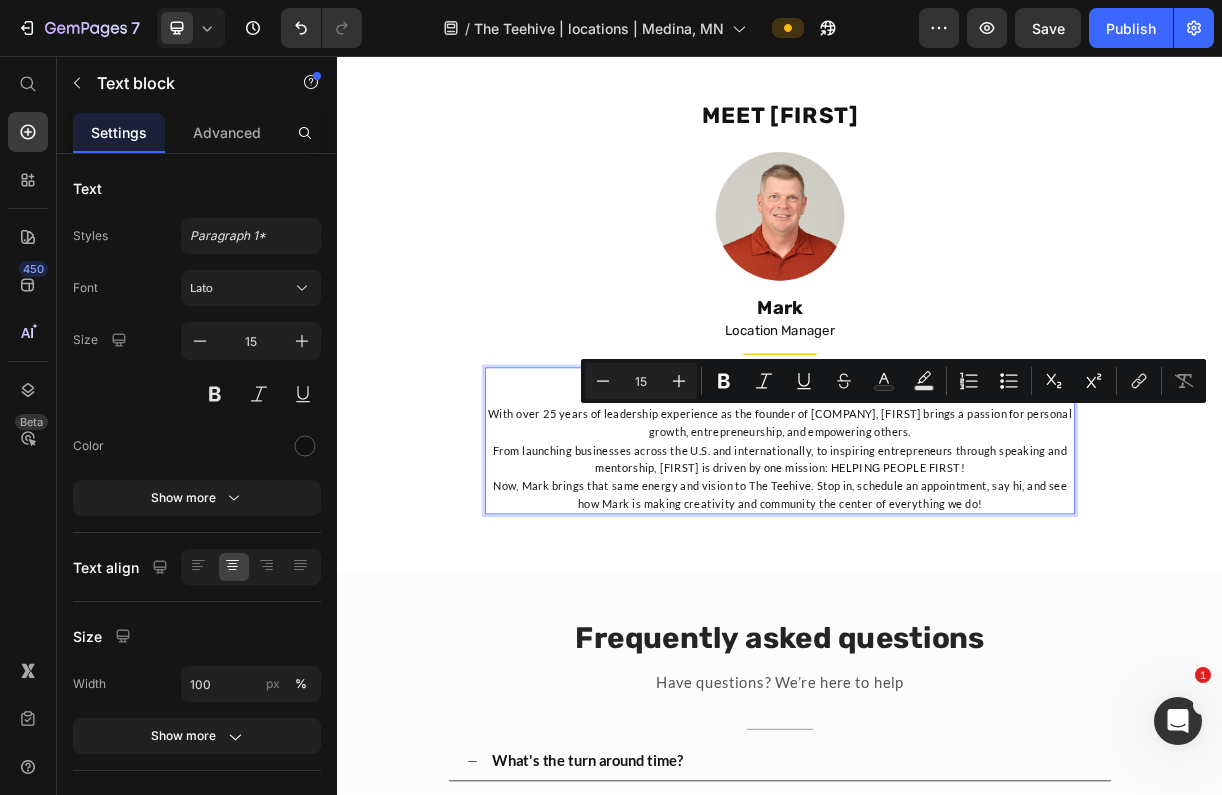 click on "With over 25 years of leadership experience as the founder of [COMPANY], [FIRST] brings a passion for personal growth, entrepreneurship, and empowering others." at bounding box center [937, 554] 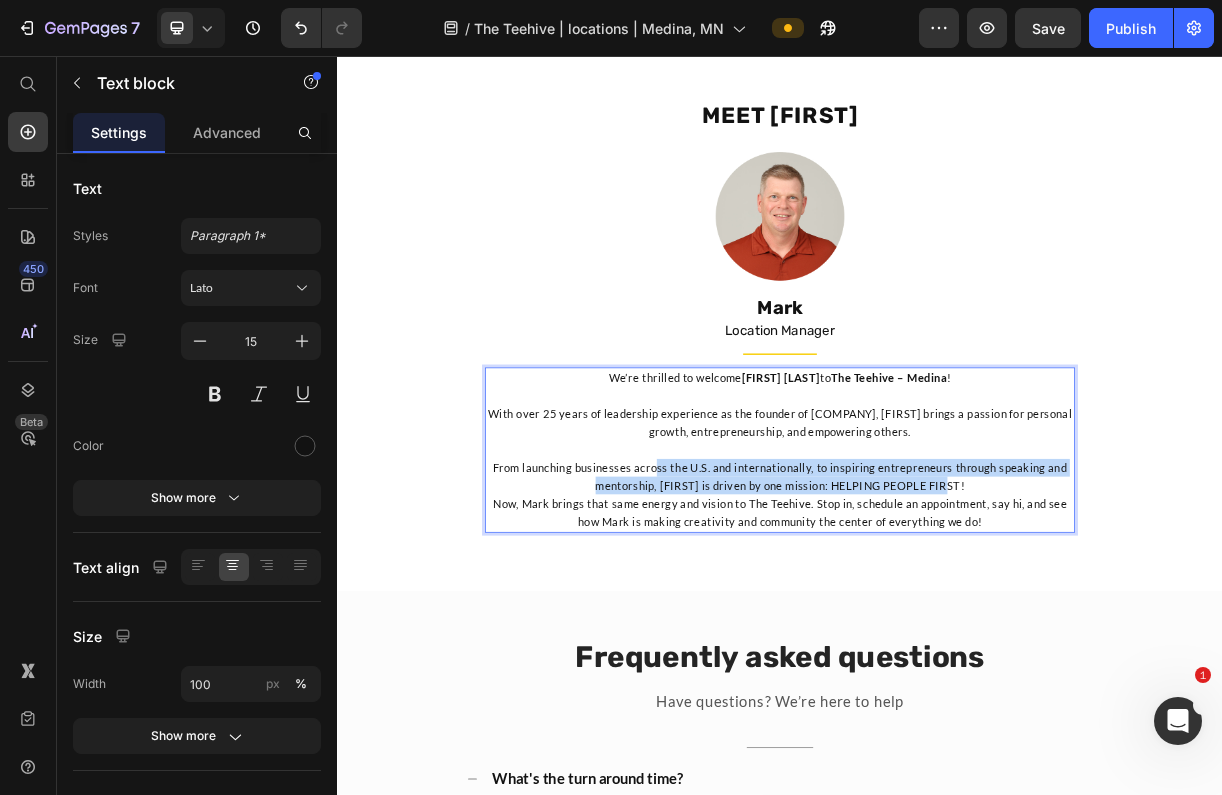 drag, startPoint x: 770, startPoint y: 618, endPoint x: 1180, endPoint y: 645, distance: 410.88806 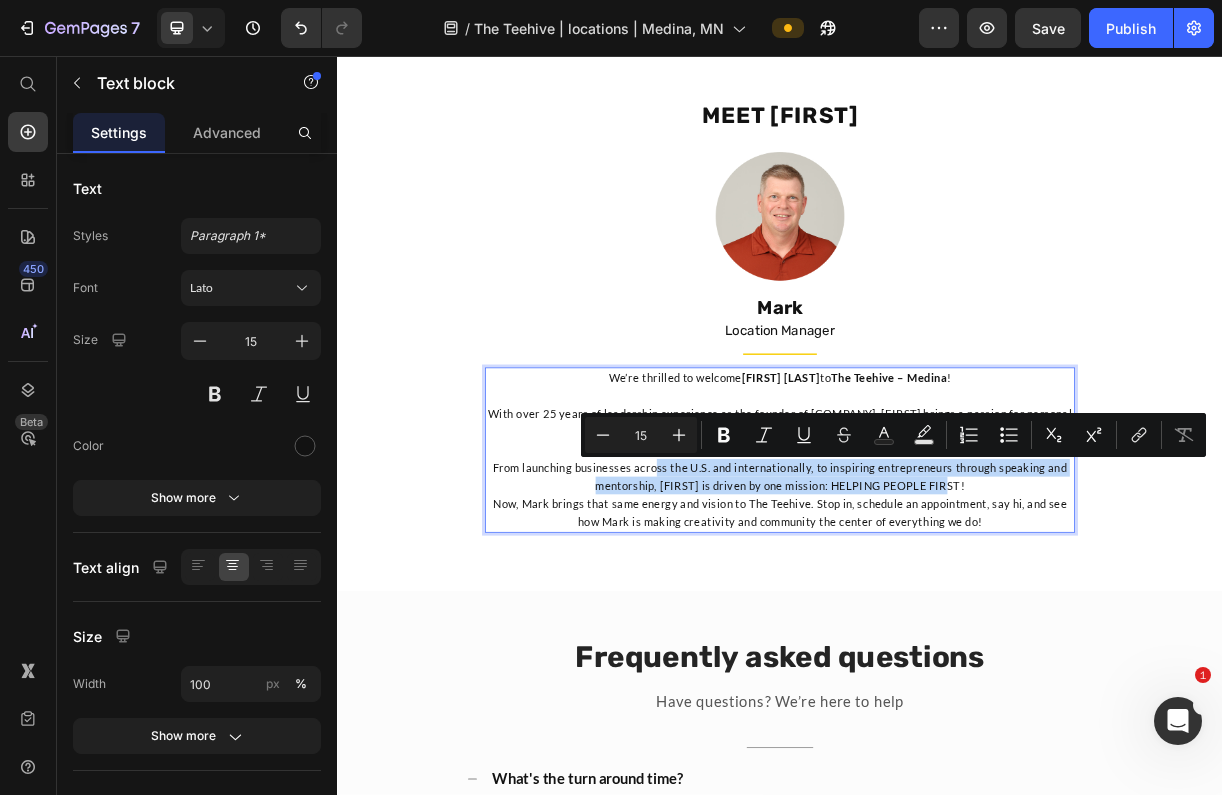 click on "From launching businesses across the U.S. and internationally, to inspiring entrepreneurs through speaking and mentorship, [FIRST] is driven by one mission: HELPING PEOPLE FIRST!" at bounding box center [937, 627] 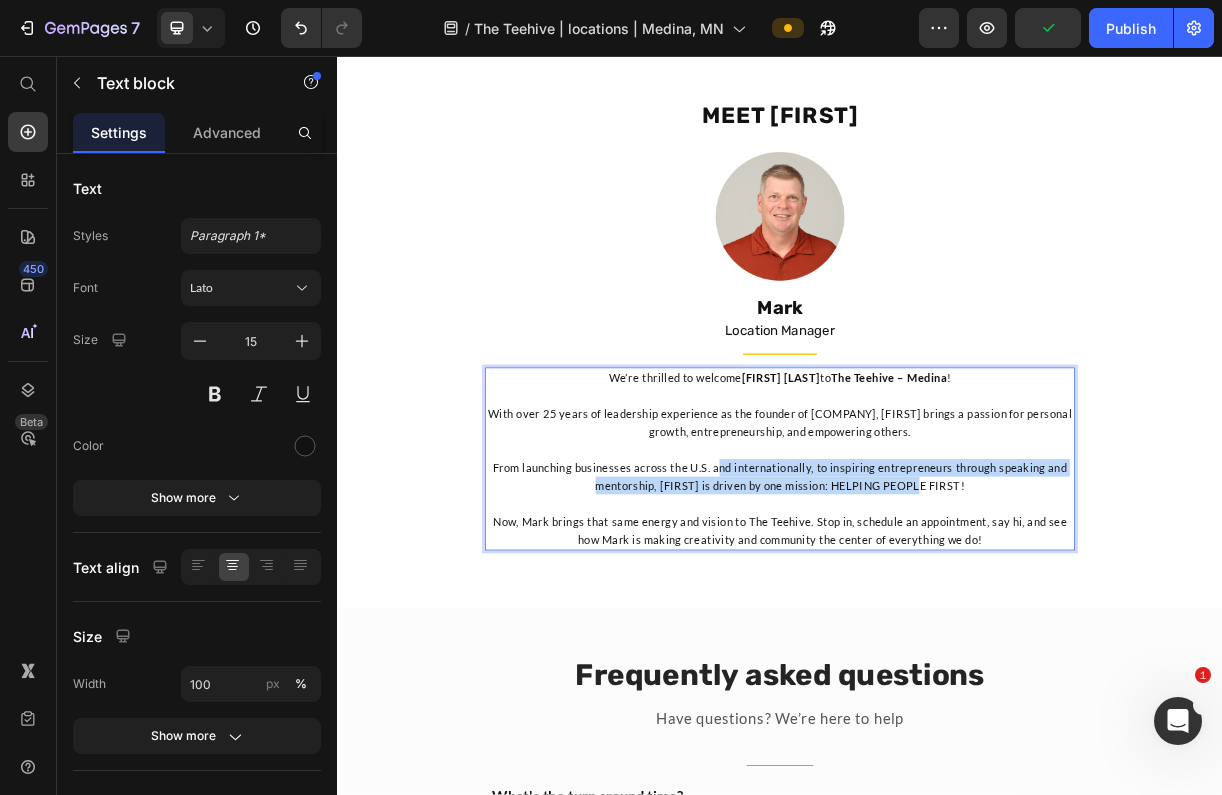 drag, startPoint x: 852, startPoint y: 613, endPoint x: 1149, endPoint y: 636, distance: 297.88925 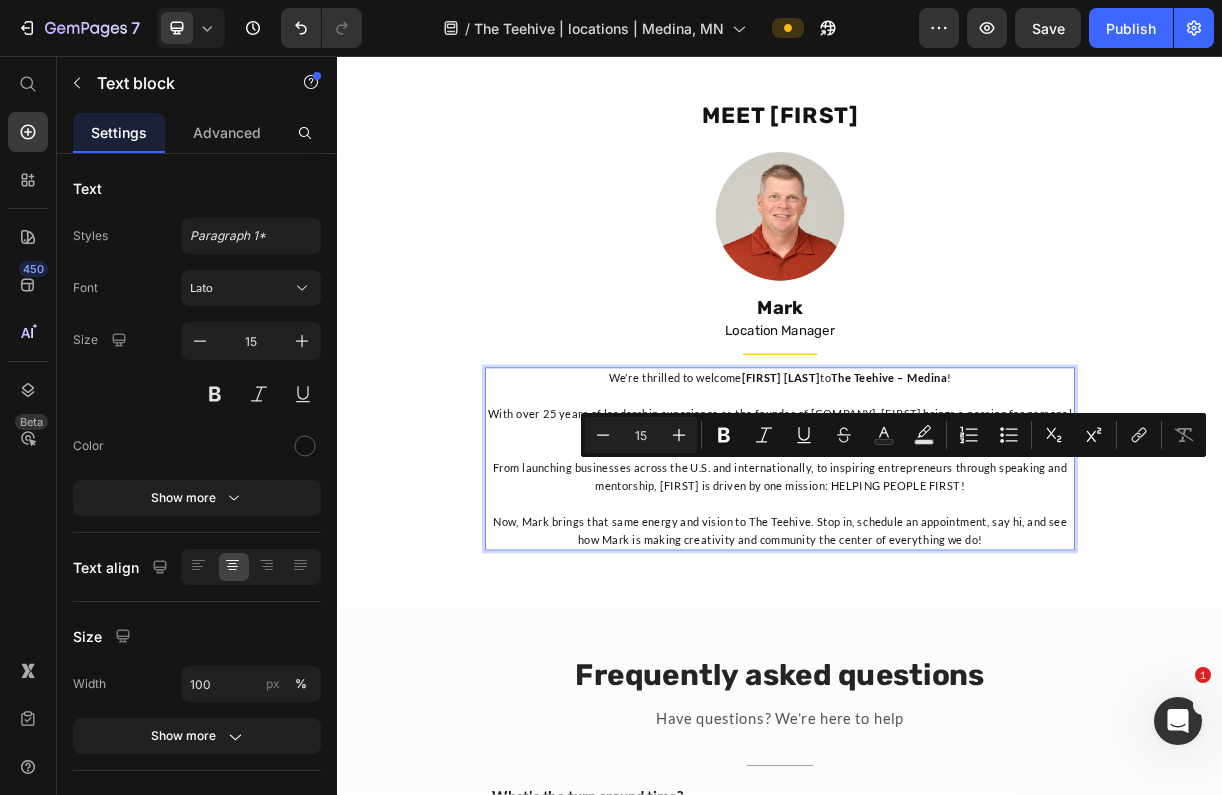 click on "From launching businesses across the U.S. and internationally, to inspiring entrepreneurs through speaking and mentorship, [FIRST] is driven by one mission: HELPING PEOPLE FIRST!" at bounding box center [937, 627] 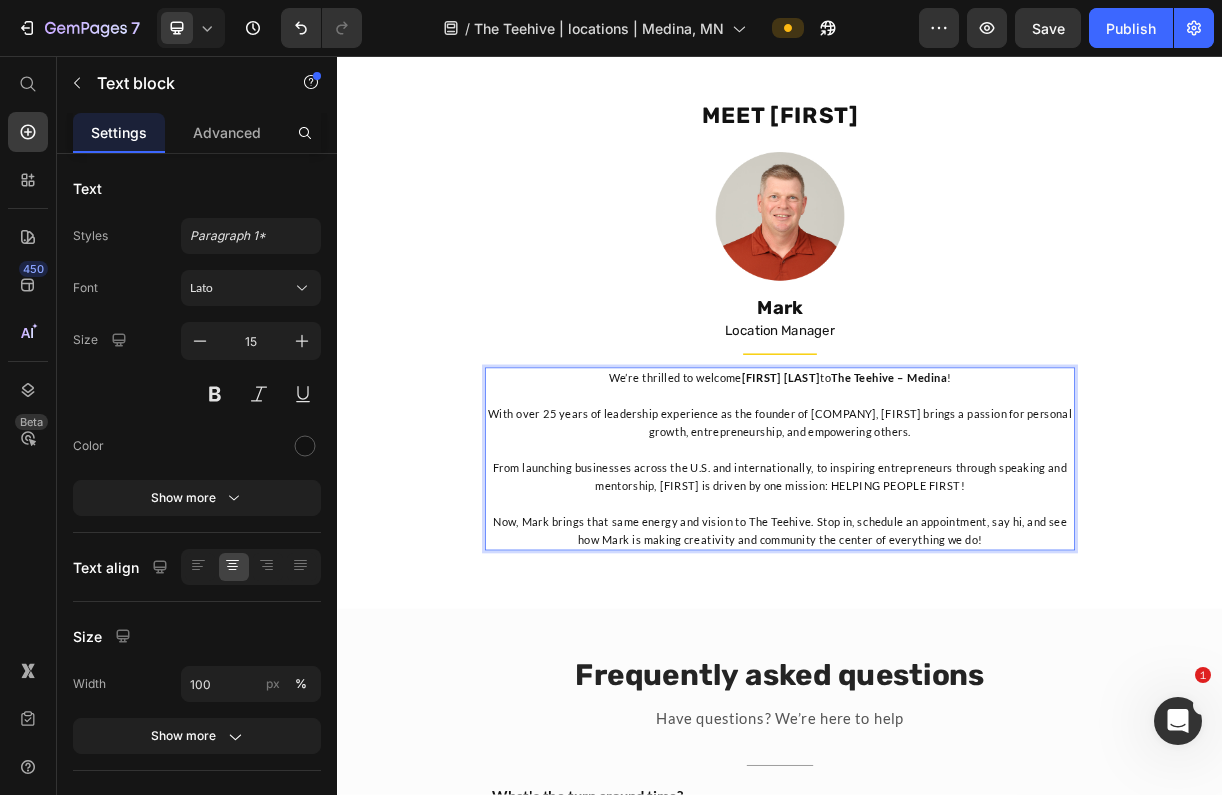 click on "Now, Mark brings that same energy and vision to The Teehive. Stop in, schedule an appointment, say hi, and see how Mark is making creativity and community the center of everything we do!" at bounding box center (937, 700) 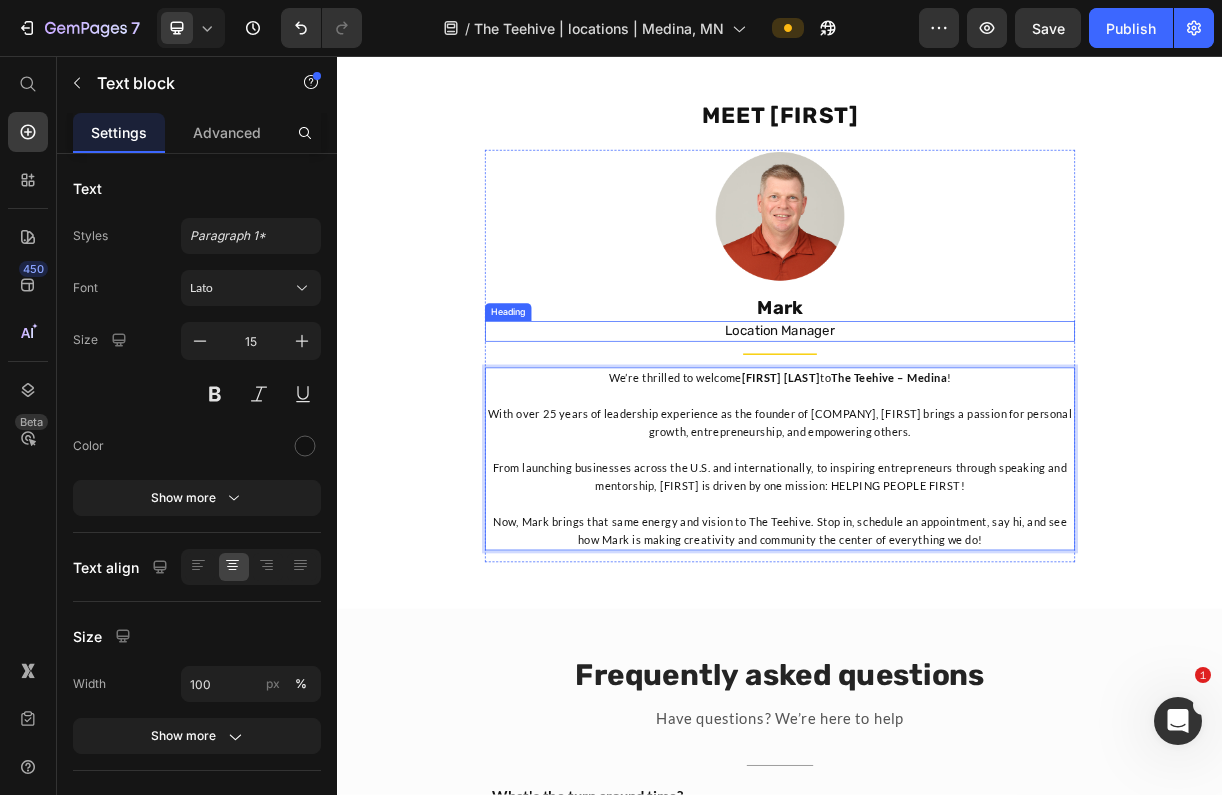 click on "Location Manager" at bounding box center [937, 429] 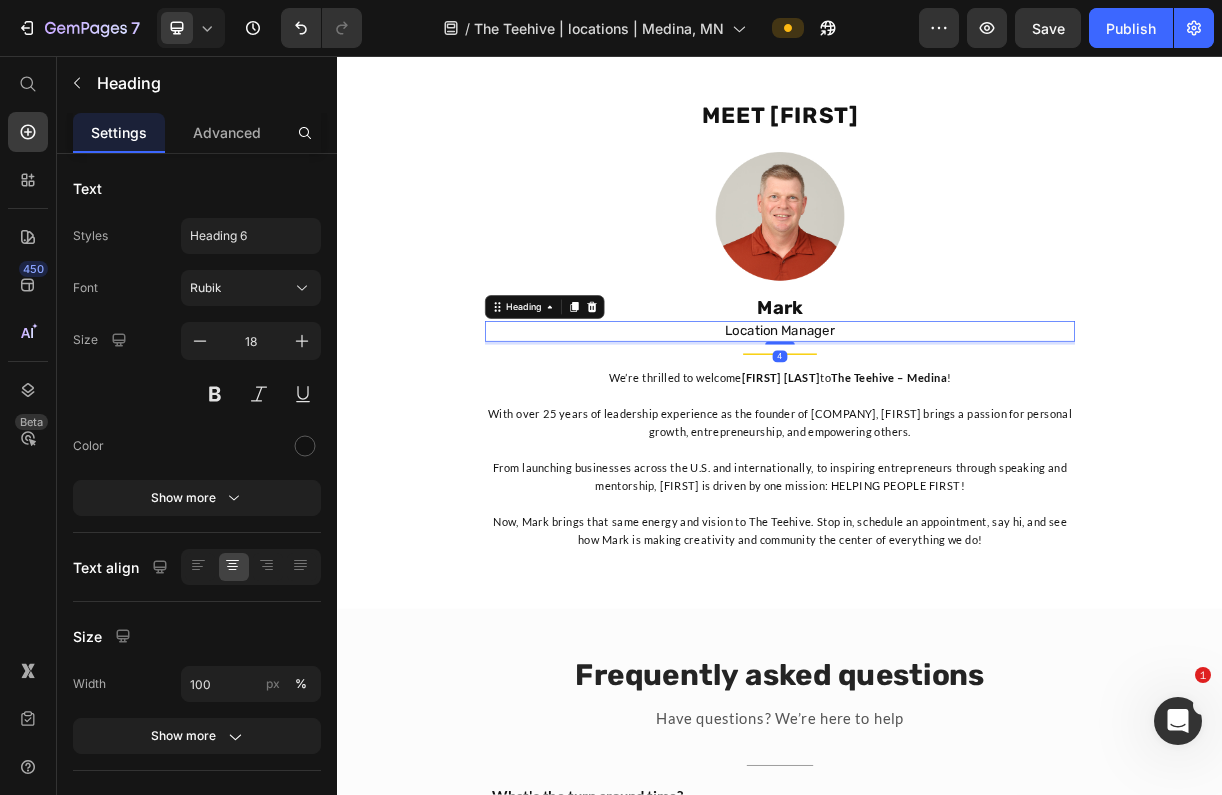 click on "Location Manager" at bounding box center [937, 429] 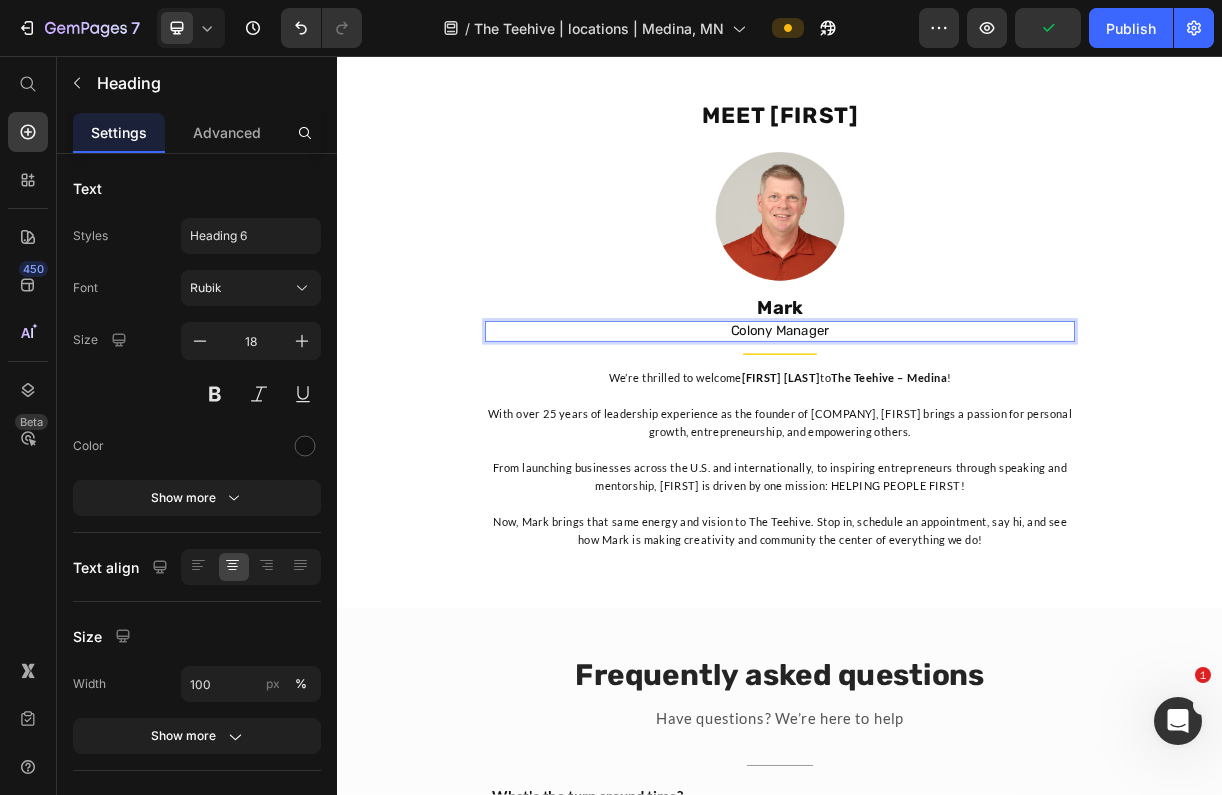 click on "Colony Manager" at bounding box center (937, 429) 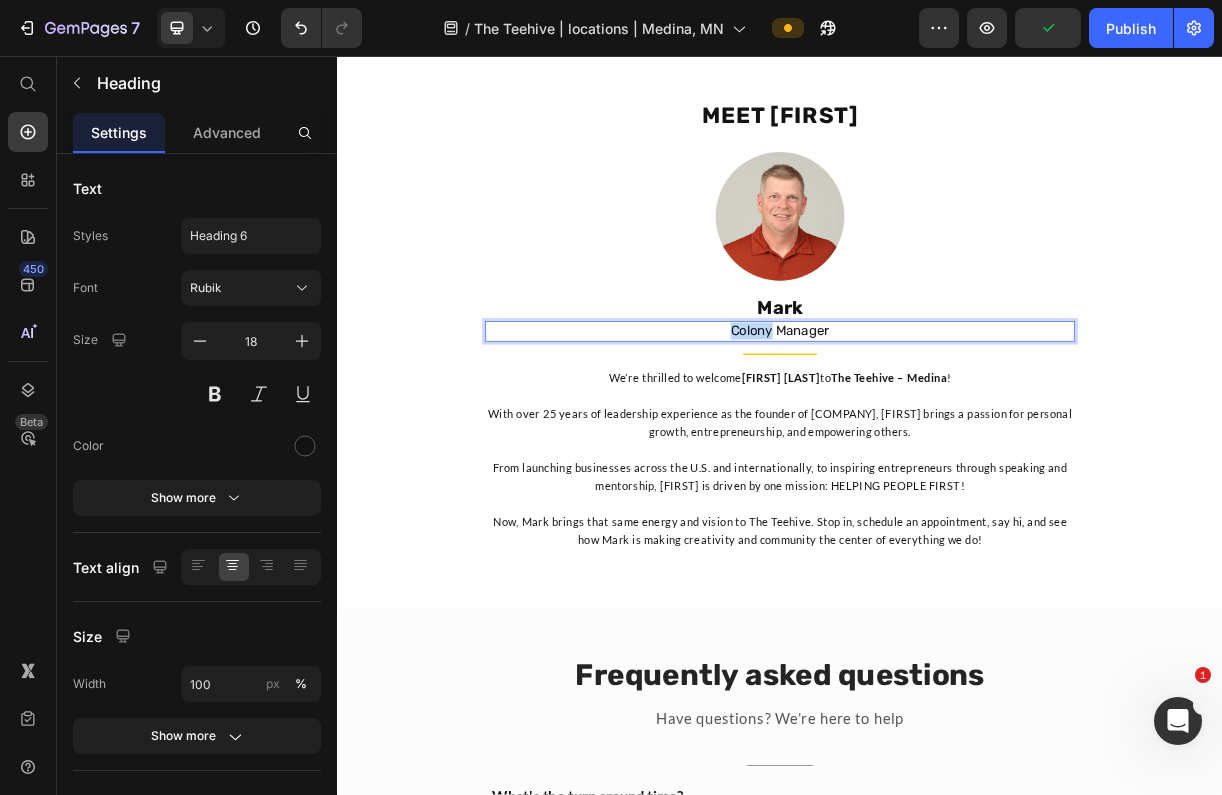 click on "Colony Manager" at bounding box center [937, 429] 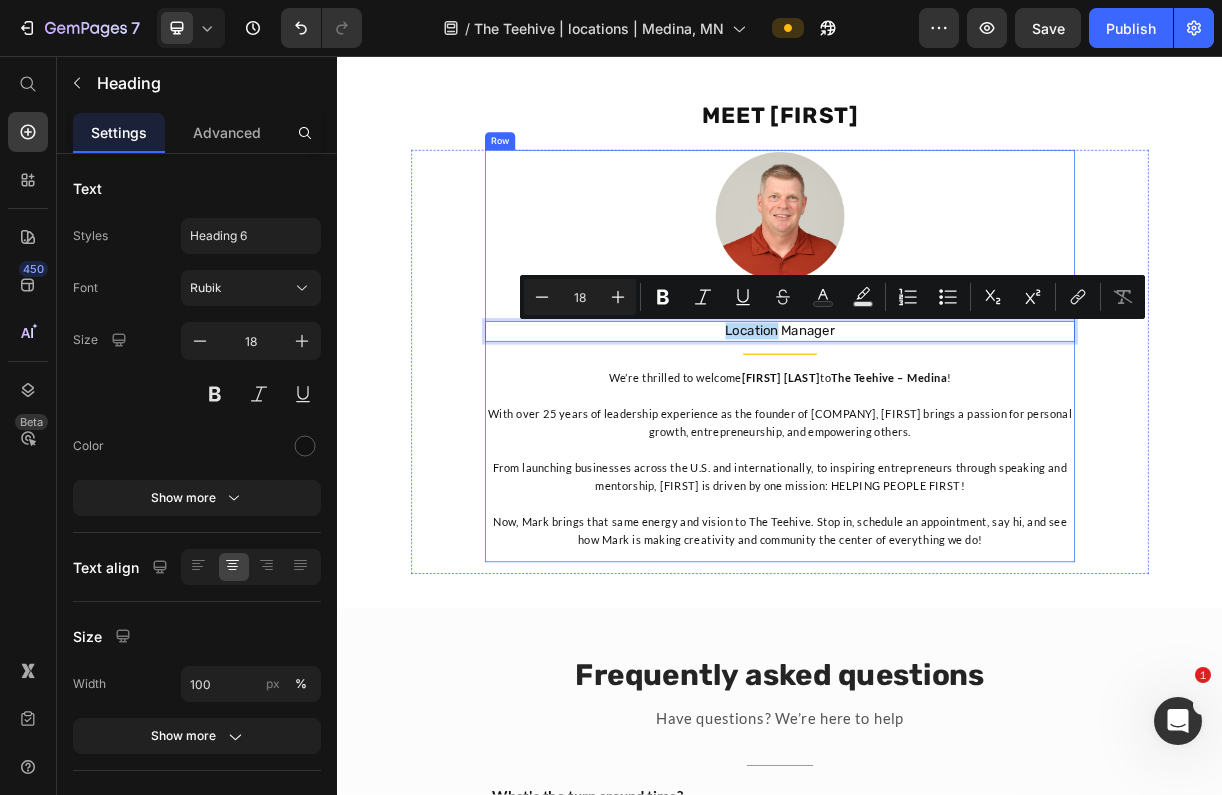 click on "Image [FIRST] Heading Location Manager Heading   4                Title Line We’re thrilled to welcome  [FIRST] [LAST]  to  The Teehive – Medina !  With over 25 years of leadership experience as the founder of [COMPANY], [FIRST] brings a passion for personal growth, entrepreneurship, and empowering others. From launching businesses across the U.S. and internationally, to inspiring entrepreneurs through speaking and mentorship, [FIRST] is driven by one mission: HELPING PEOPLE FIRST! Now, [FIRST] brings that same energy and vision to The Teehive. Stop in, schedule an appointment, say hi, and see how [FIRST] is making creativity and community the center of everything we do!  Text block" at bounding box center [937, 463] 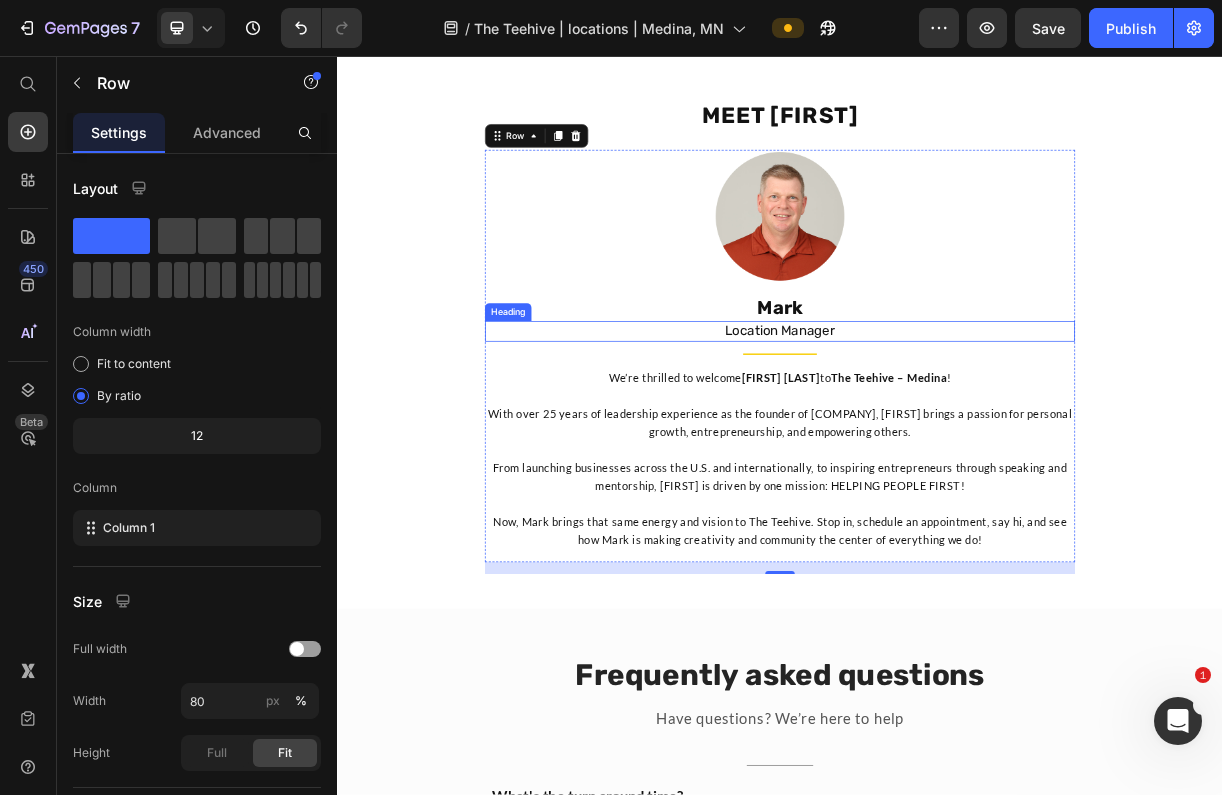 click on "Location Manager" at bounding box center [937, 429] 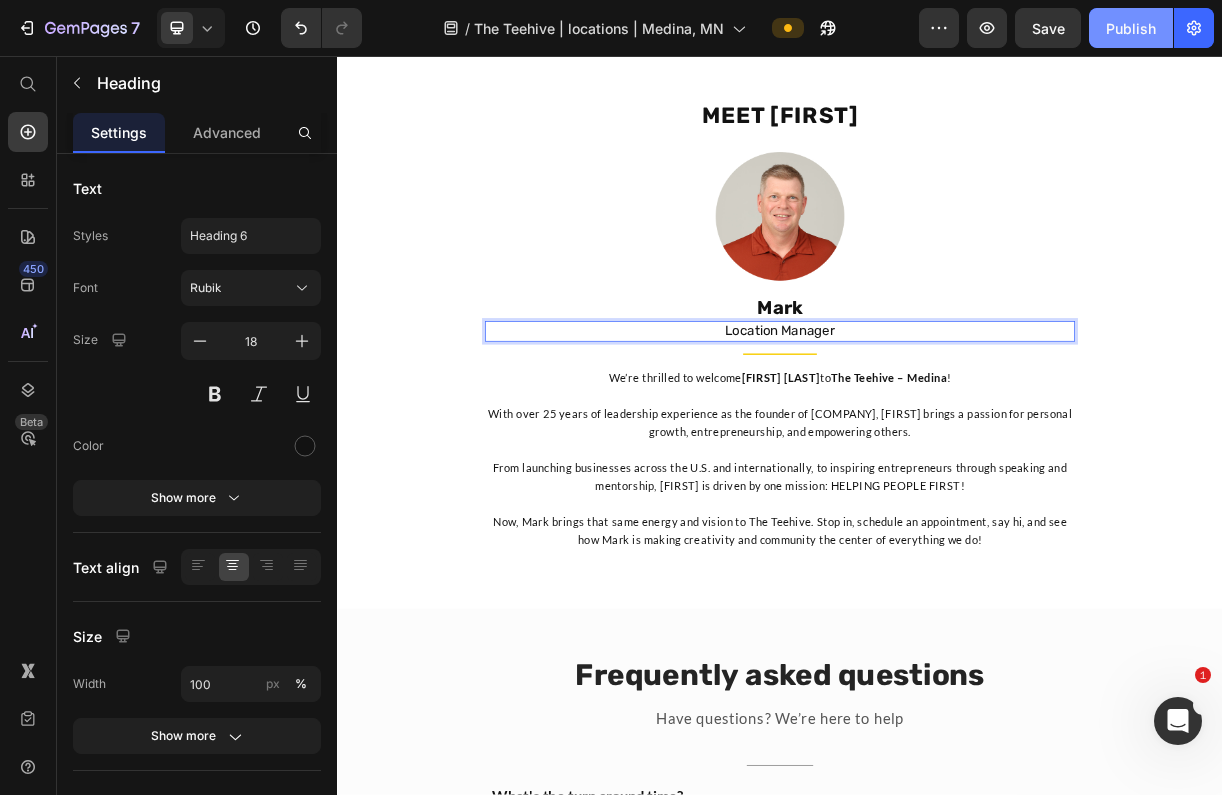 click on "Publish" at bounding box center (1131, 28) 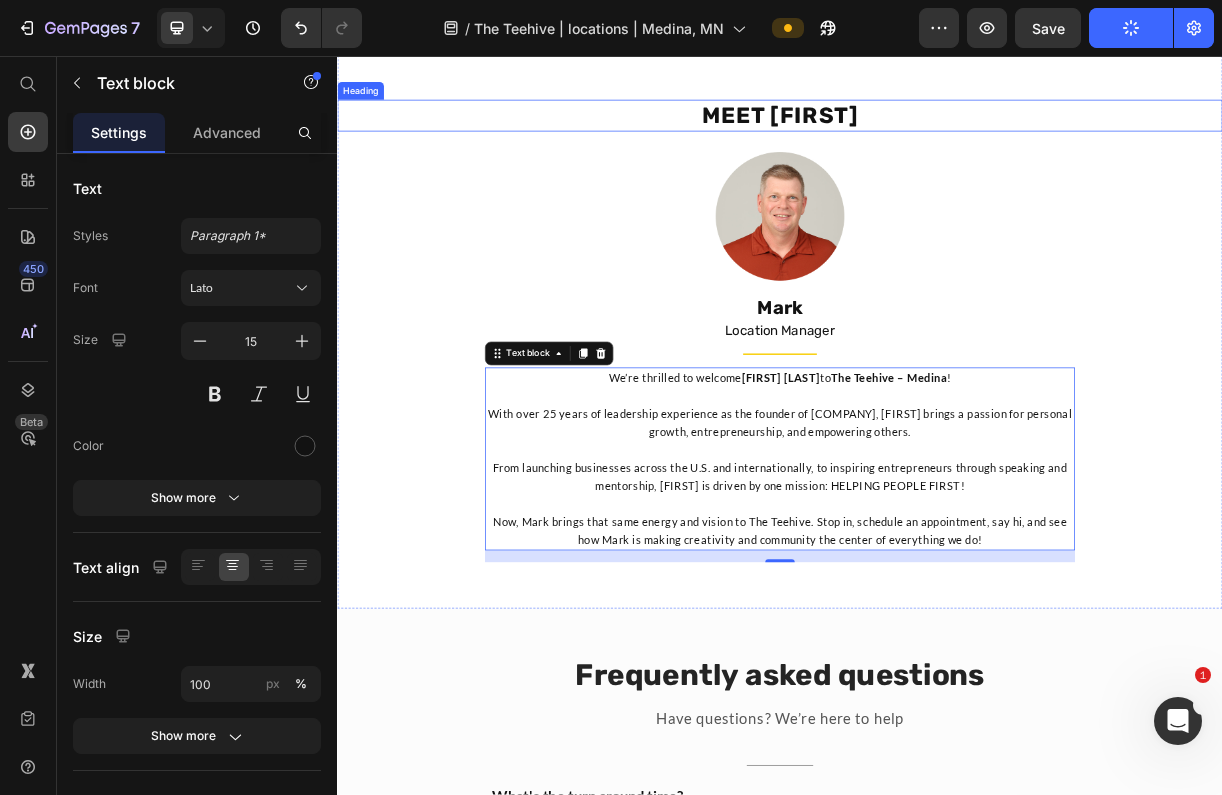 click on "MEET [FIRST]" at bounding box center (937, 137) 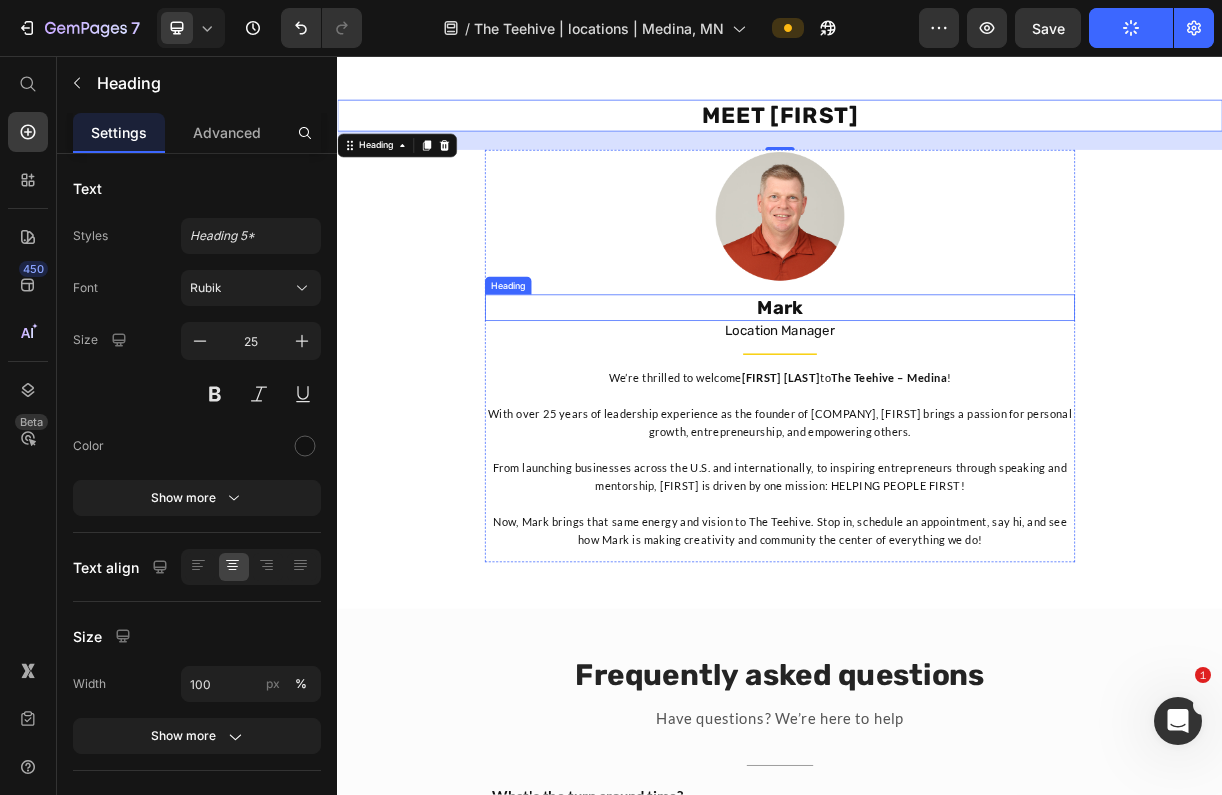 click on "Mark" at bounding box center (937, 398) 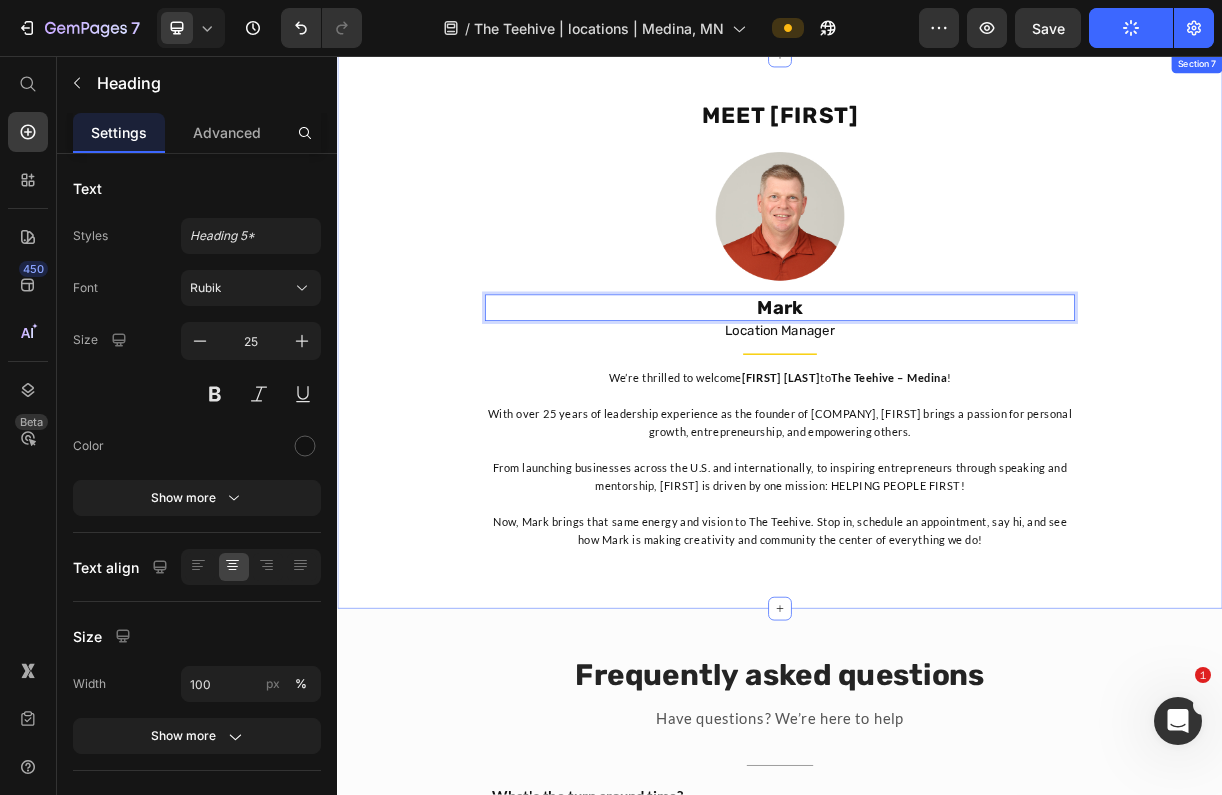 click on "MEET [FIRST]" at bounding box center [937, 137] 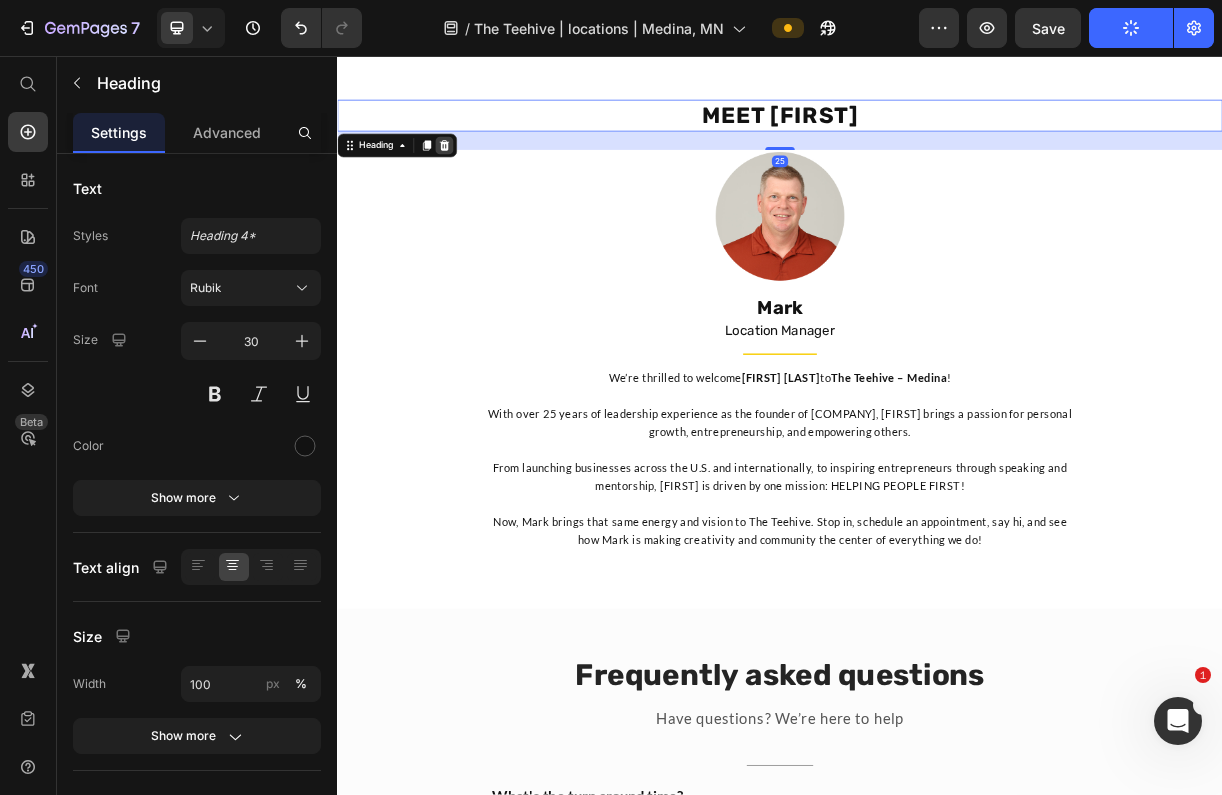 click 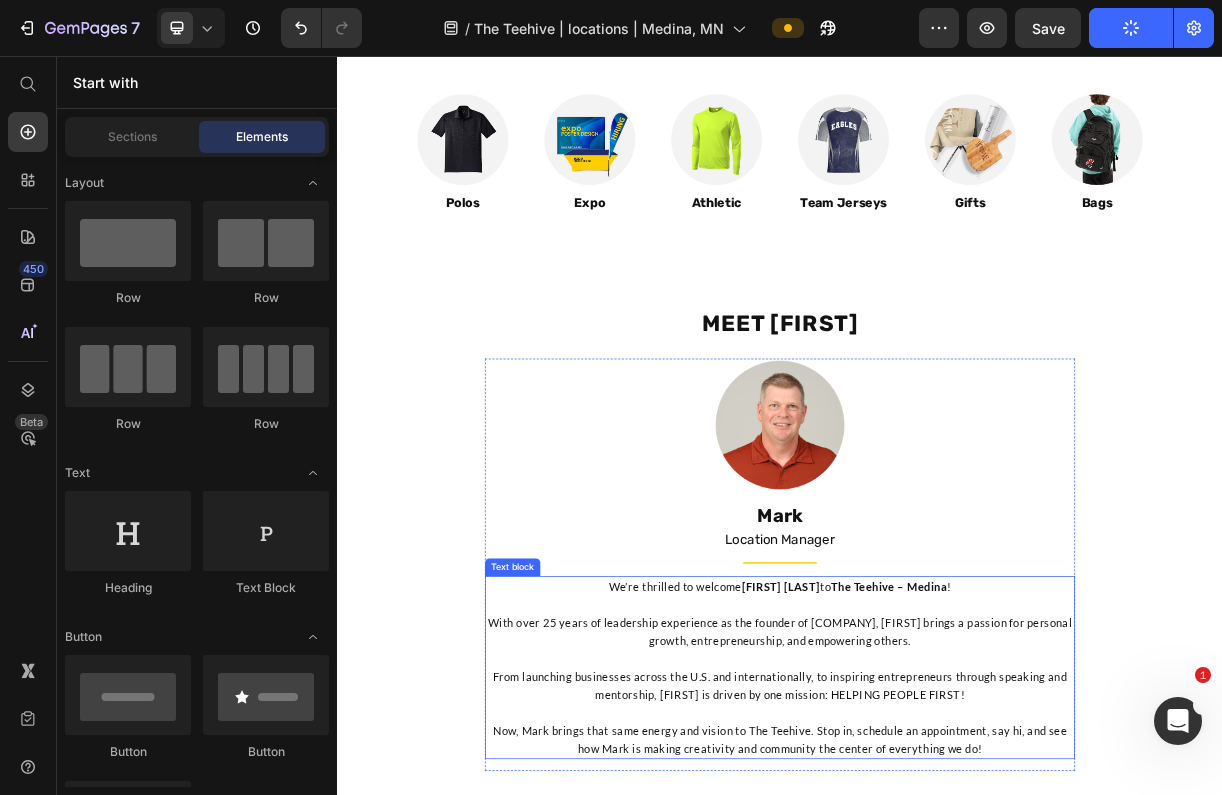 scroll, scrollTop: 2538, scrollLeft: 0, axis: vertical 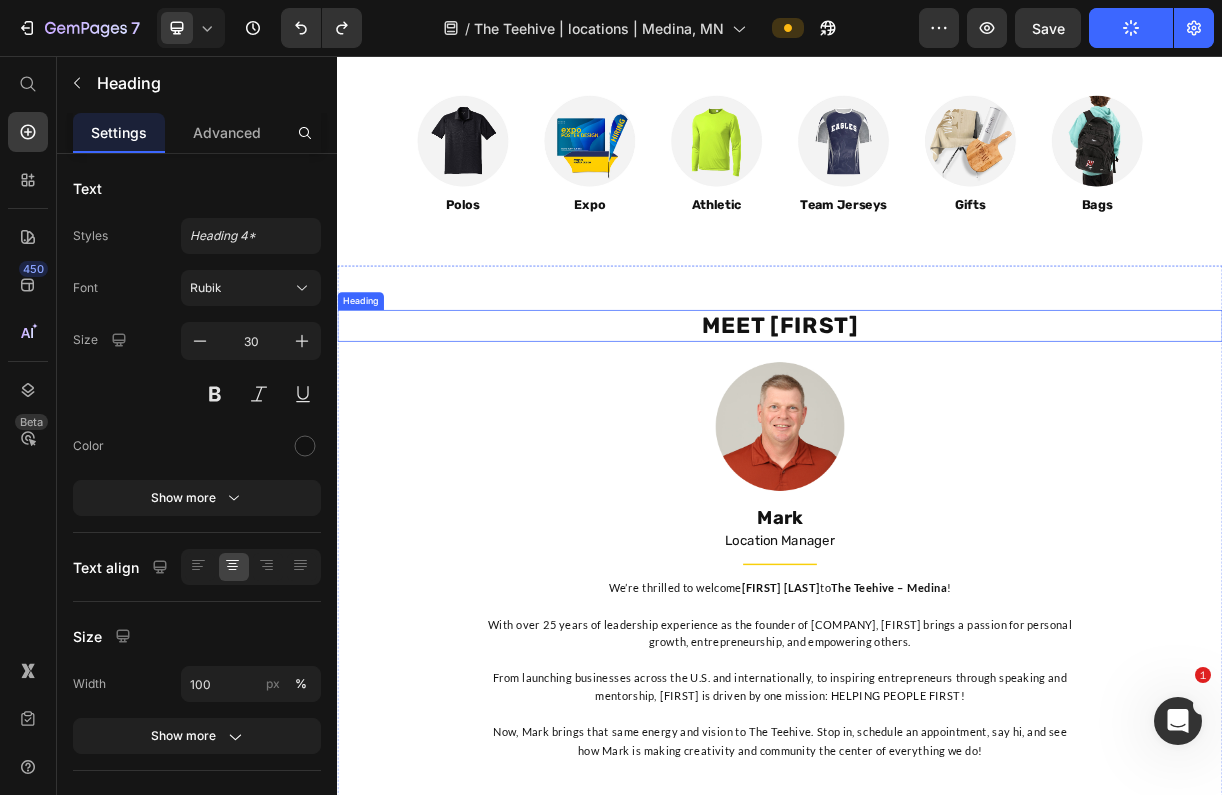 click on "MEET [FIRST]" at bounding box center [937, 422] 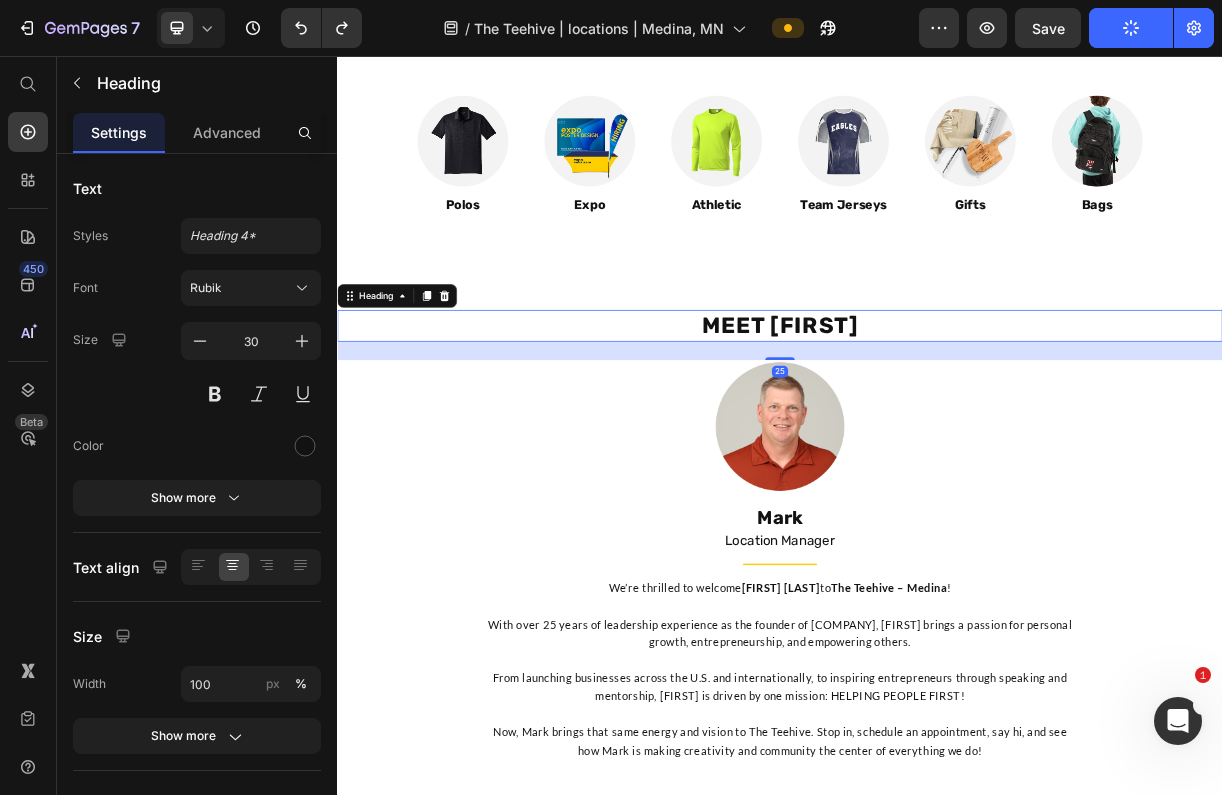 click on "MEET [FIRST]" at bounding box center (937, 422) 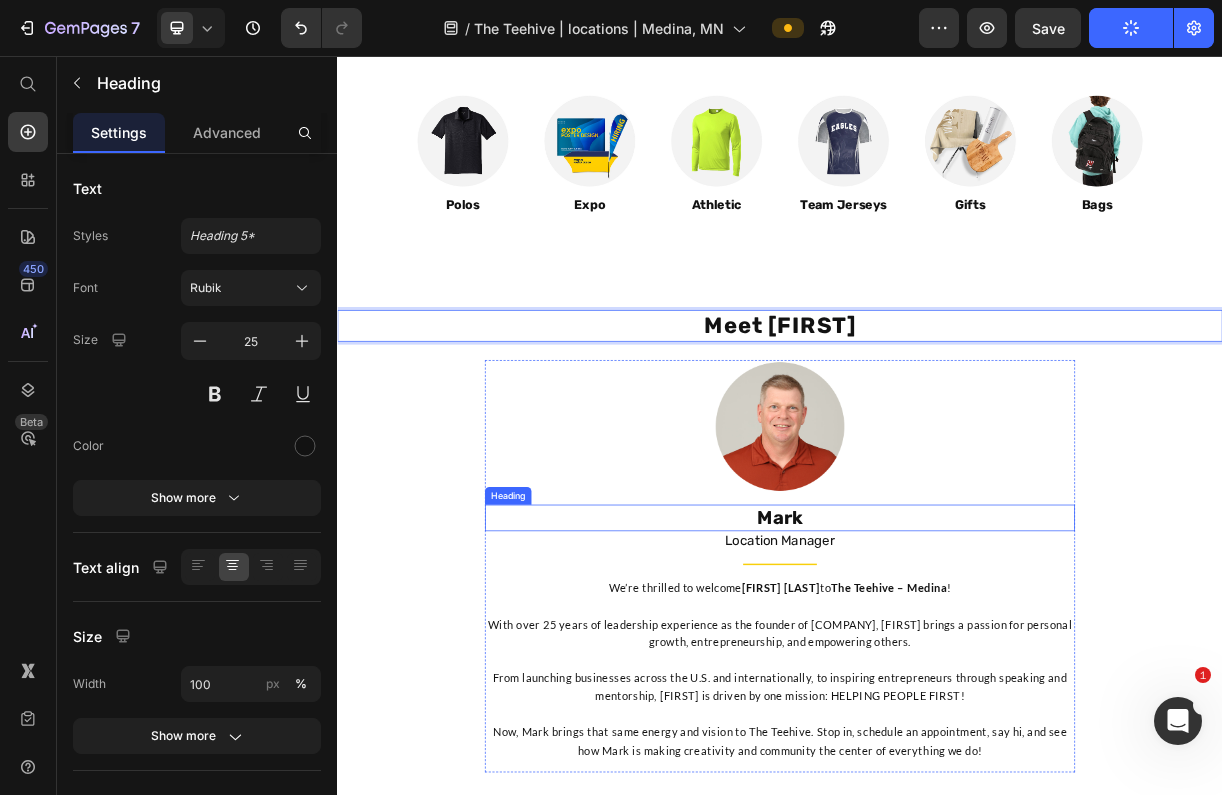 click on "Mark" at bounding box center (937, 683) 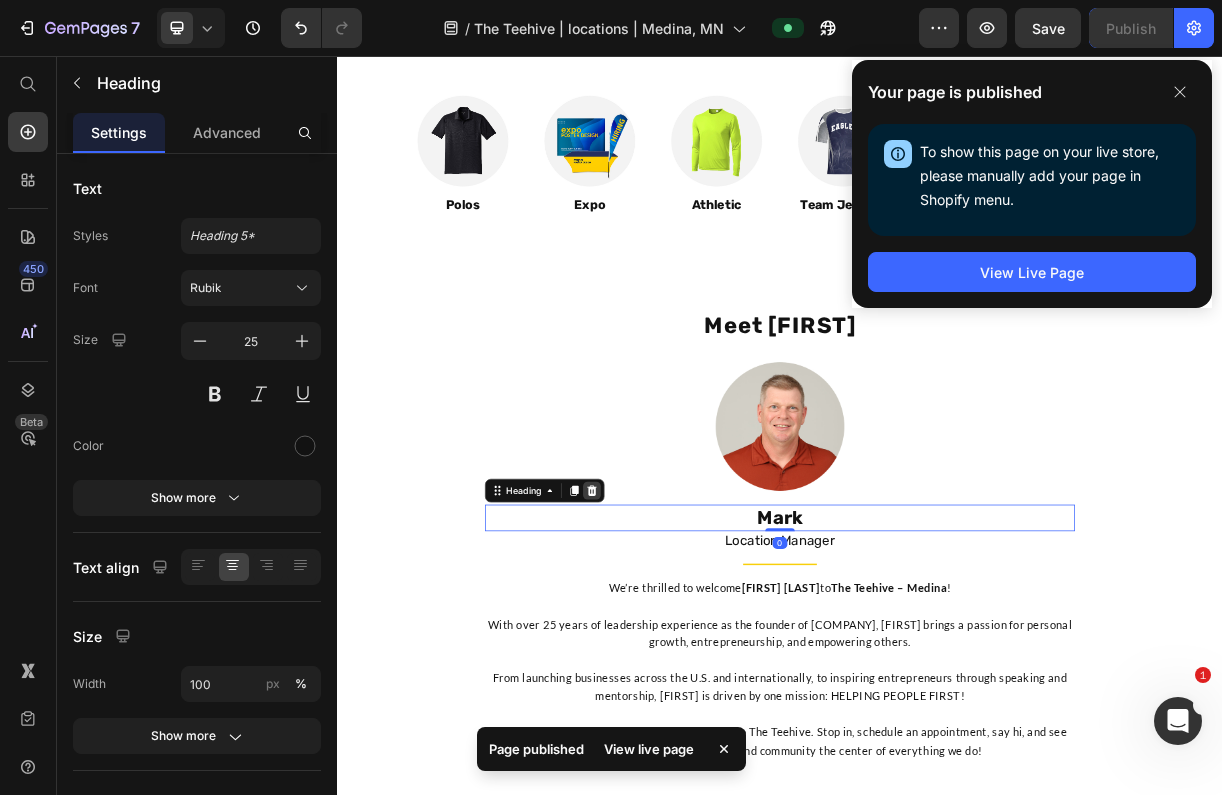 click at bounding box center (682, 646) 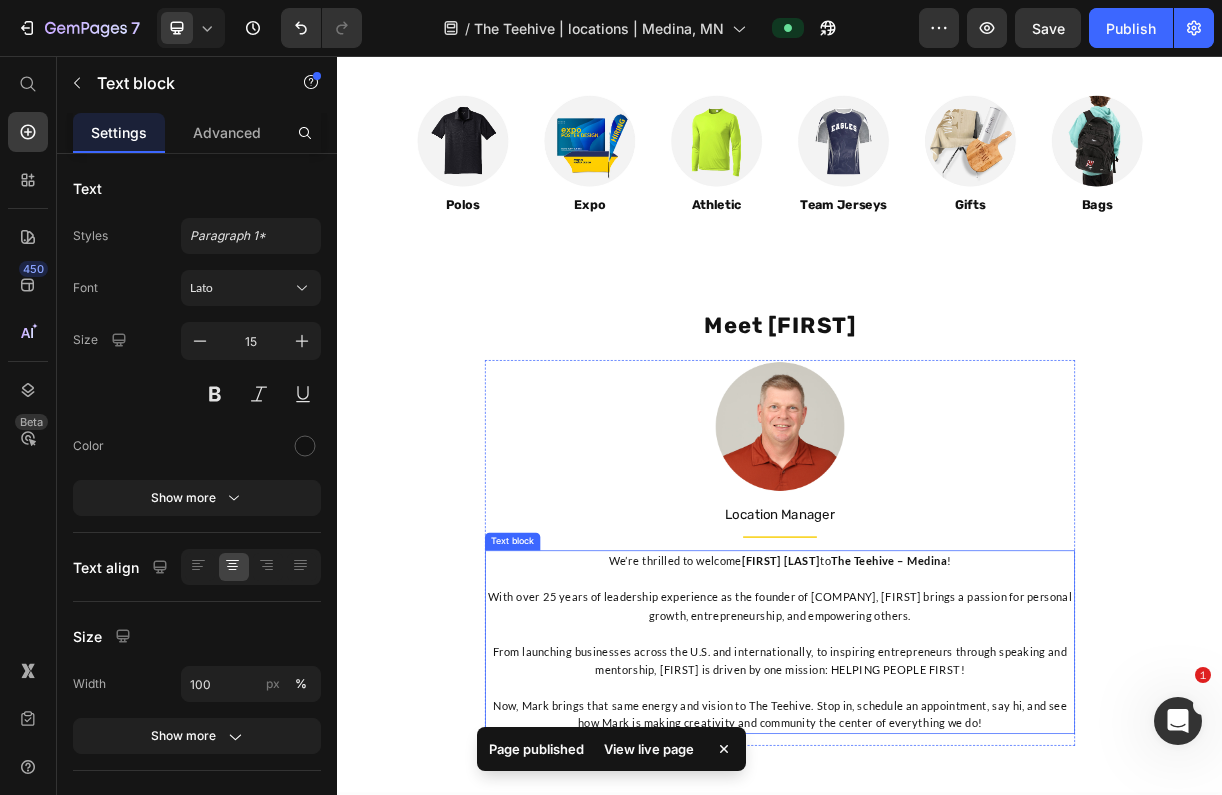 click on "We’re thrilled to welcome  [FIRST] [LAST]  to  The Teehive – Medina !" at bounding box center (937, 741) 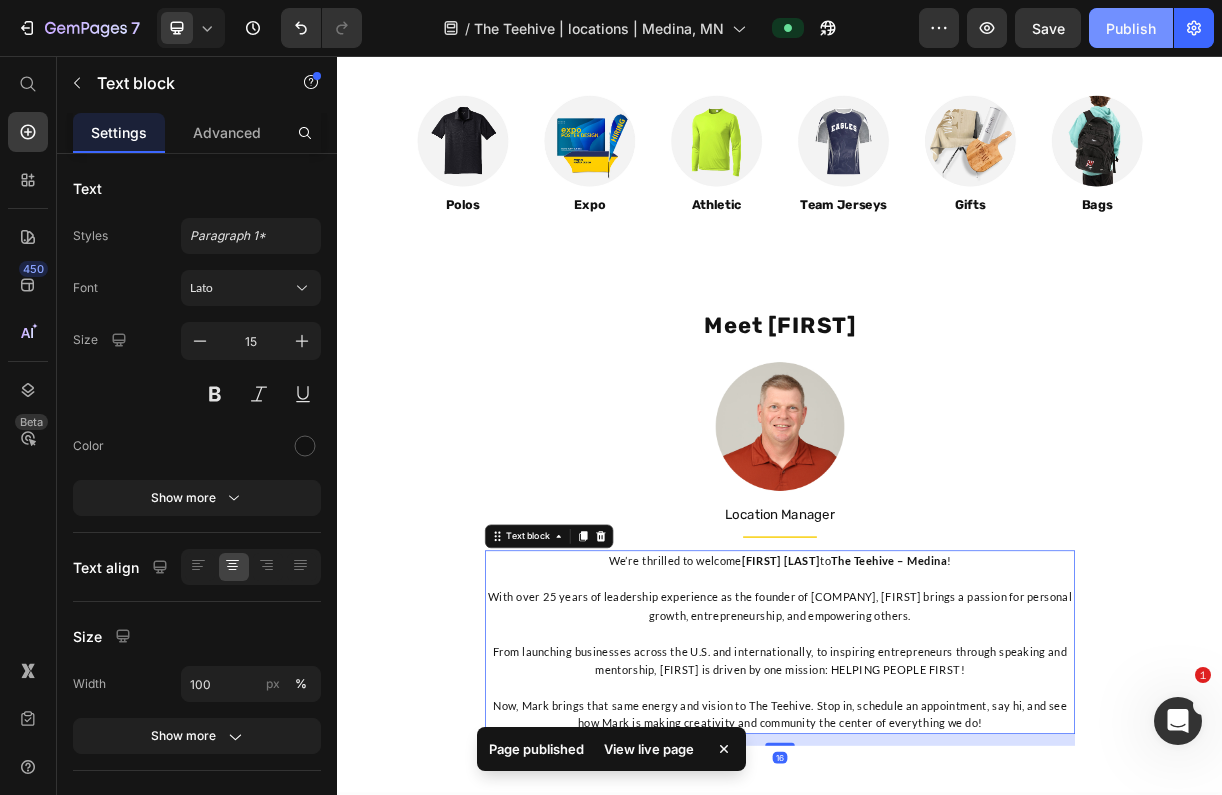 click on "Publish" at bounding box center [1131, 28] 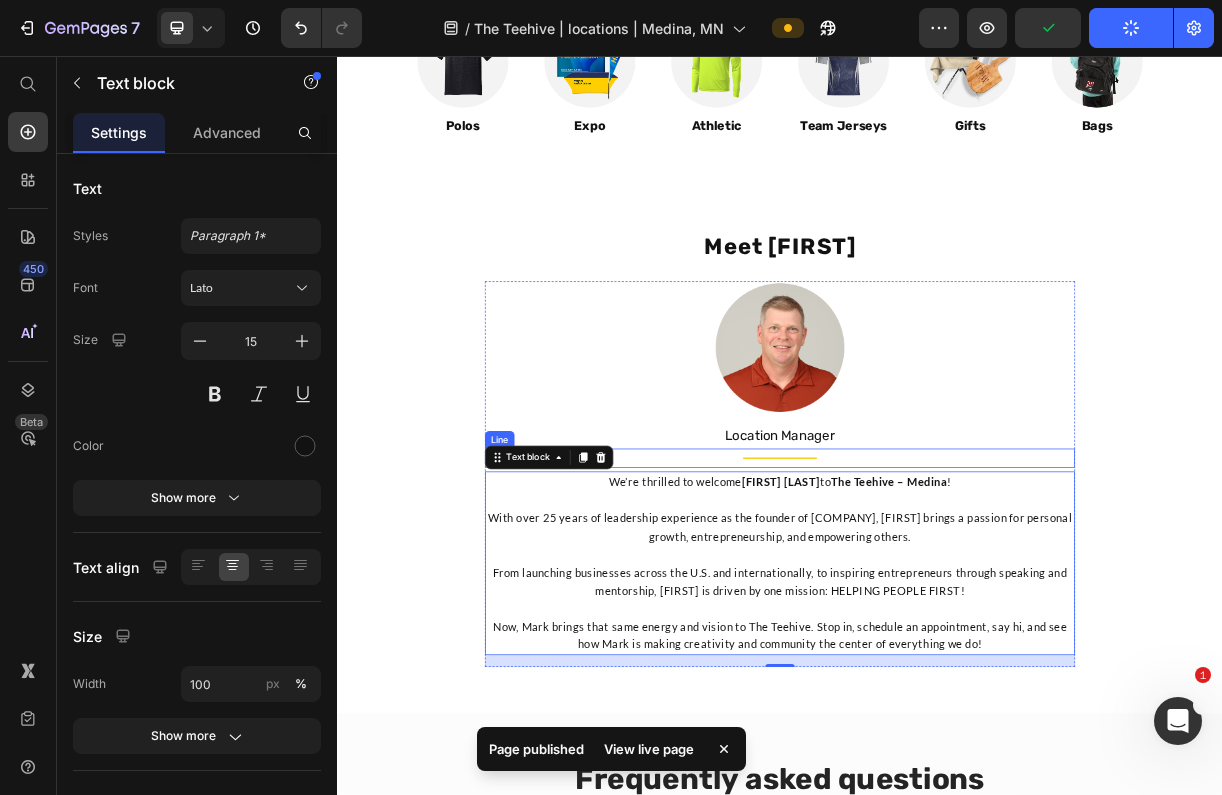 scroll, scrollTop: 2648, scrollLeft: 0, axis: vertical 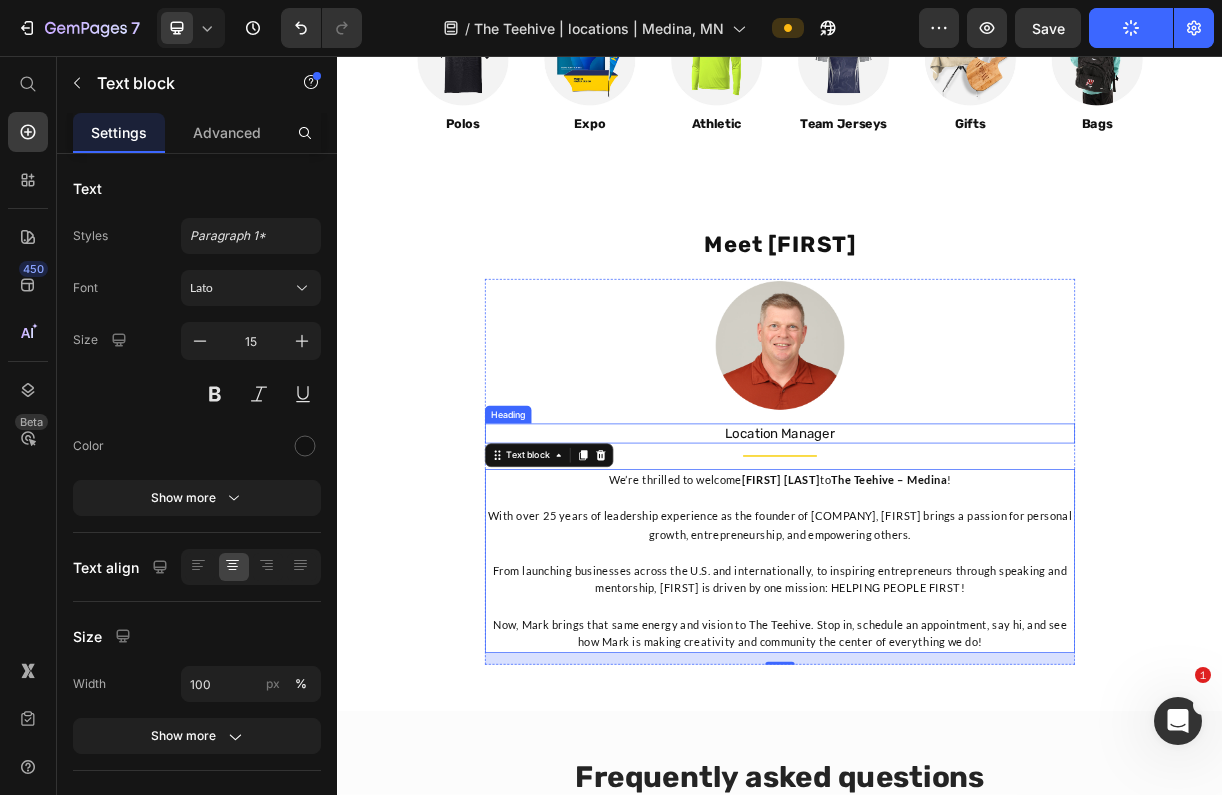 click on "Location Manager" at bounding box center (937, 568) 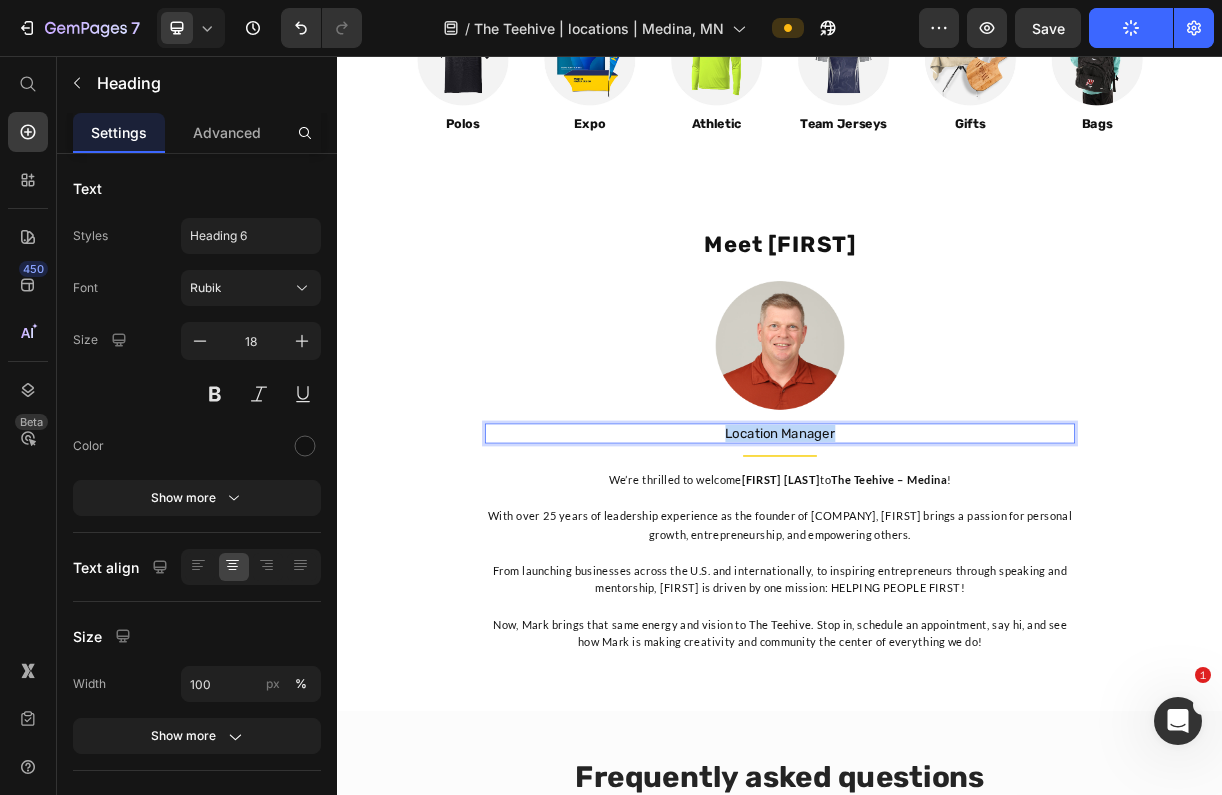 click on "Location Manager" at bounding box center [937, 568] 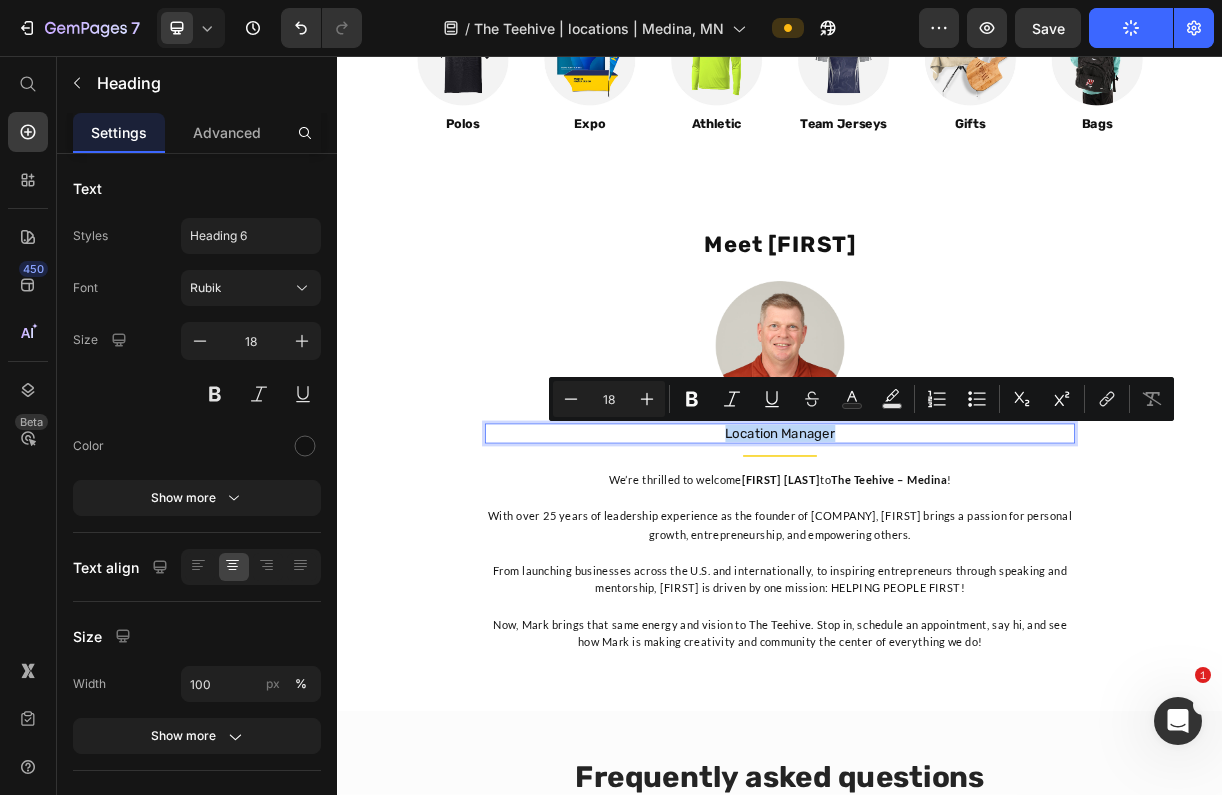 click on "Location Manager" at bounding box center (937, 568) 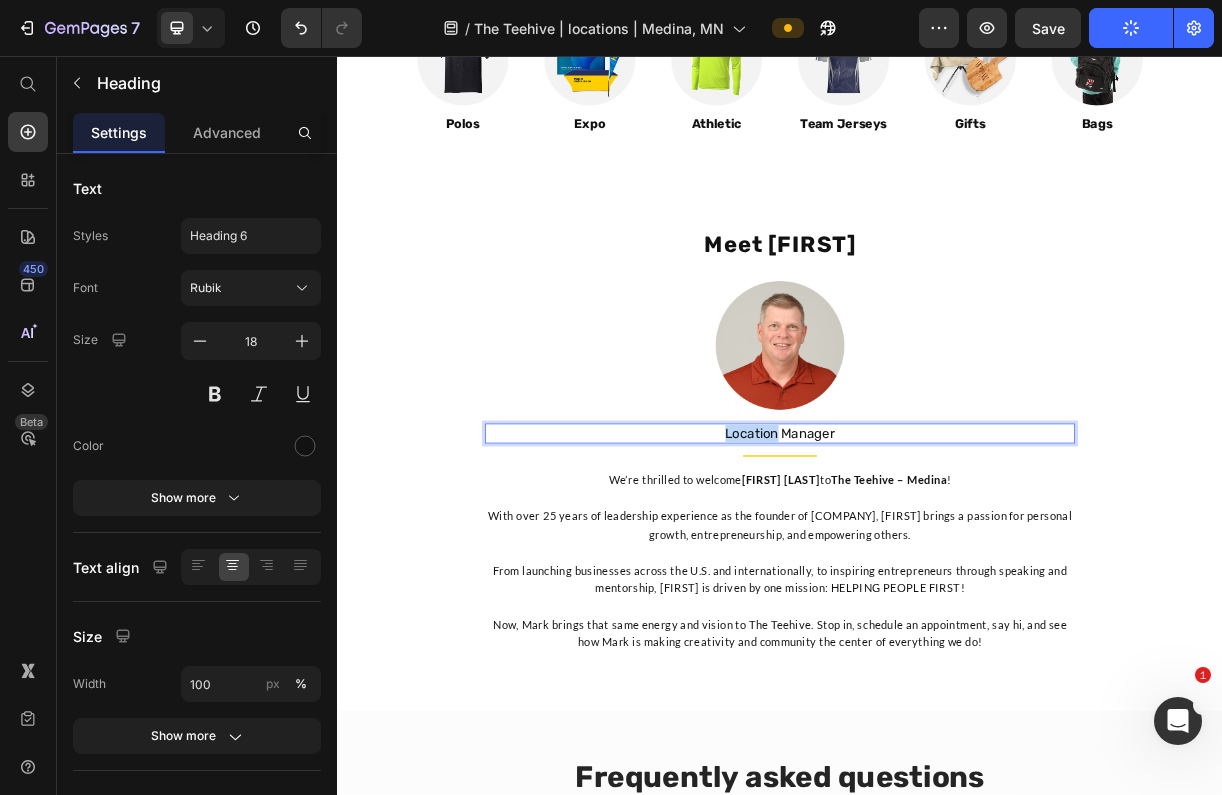 click on "Location Manager" at bounding box center (937, 568) 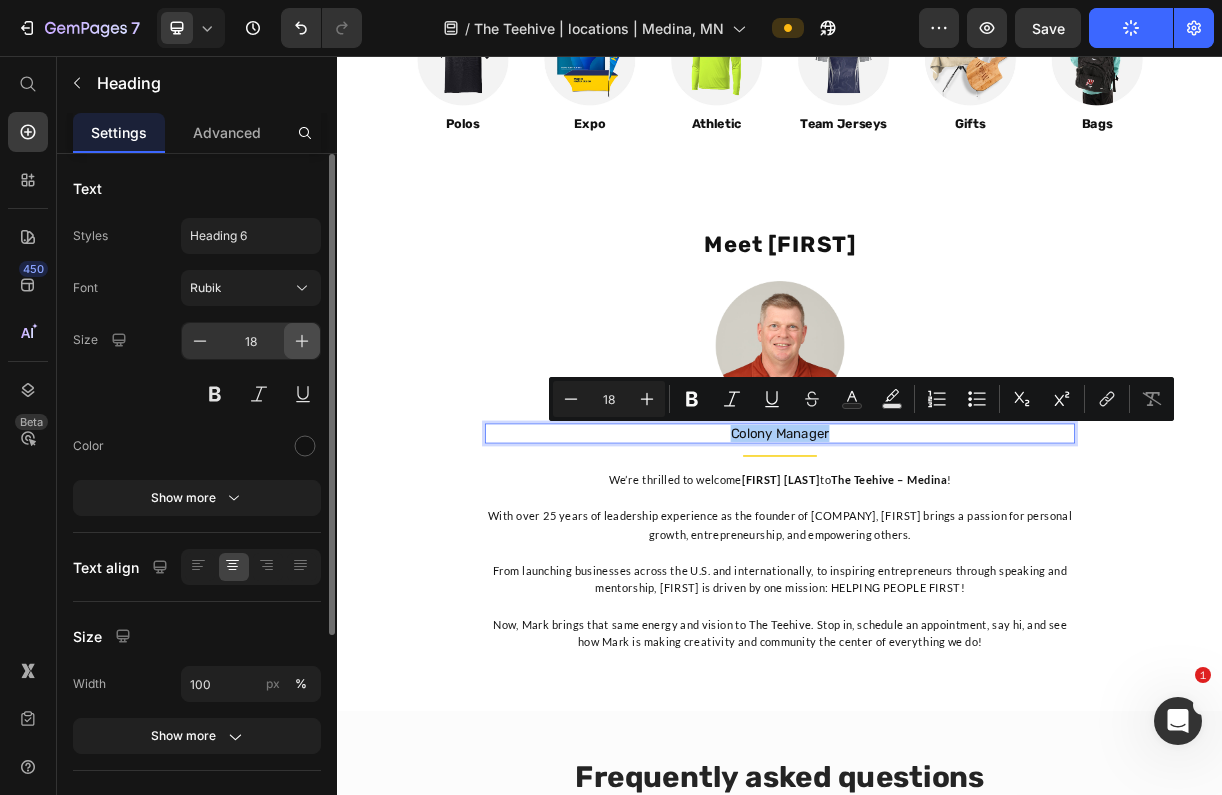 click 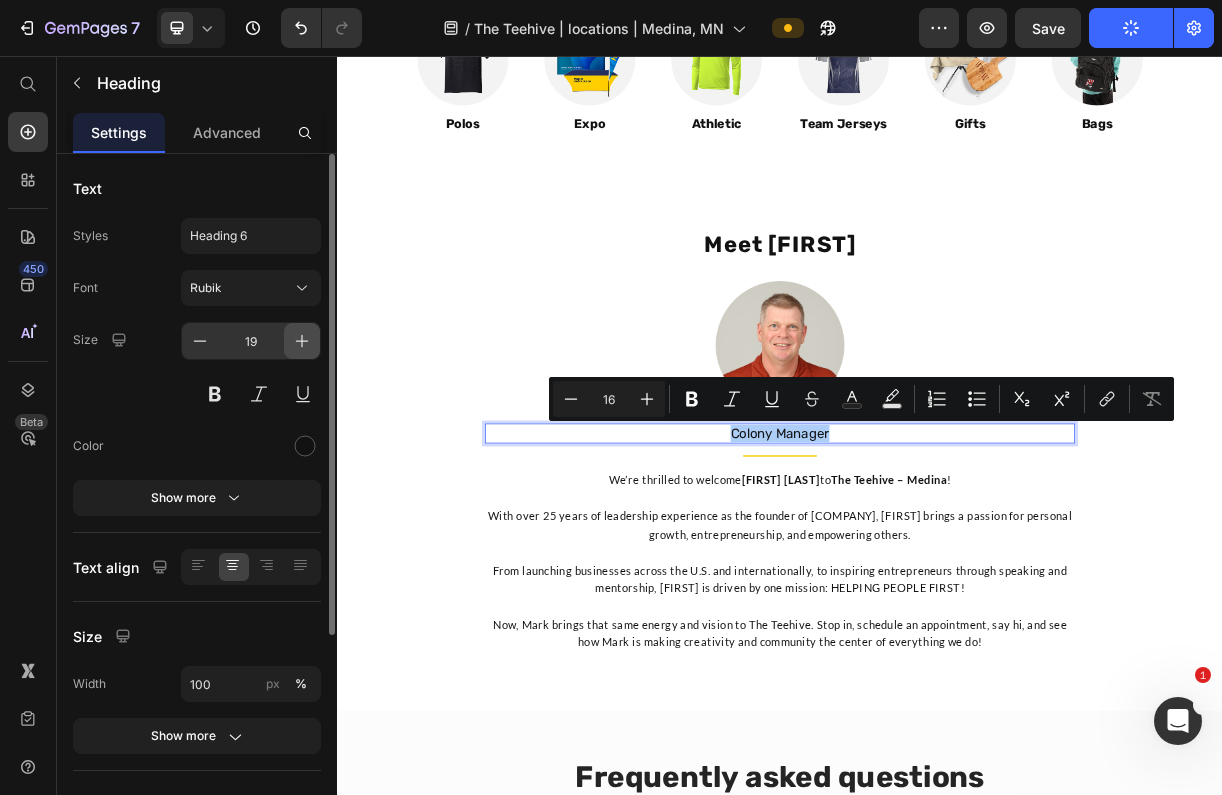 click 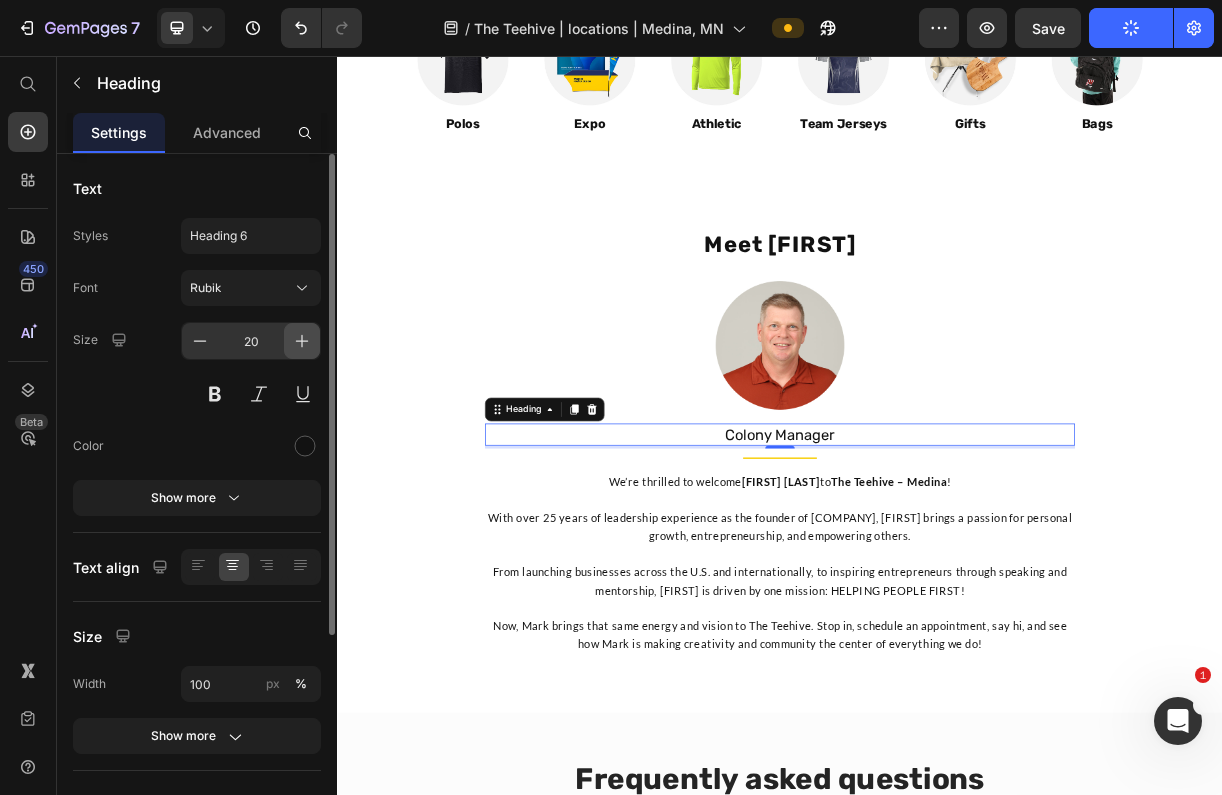 click 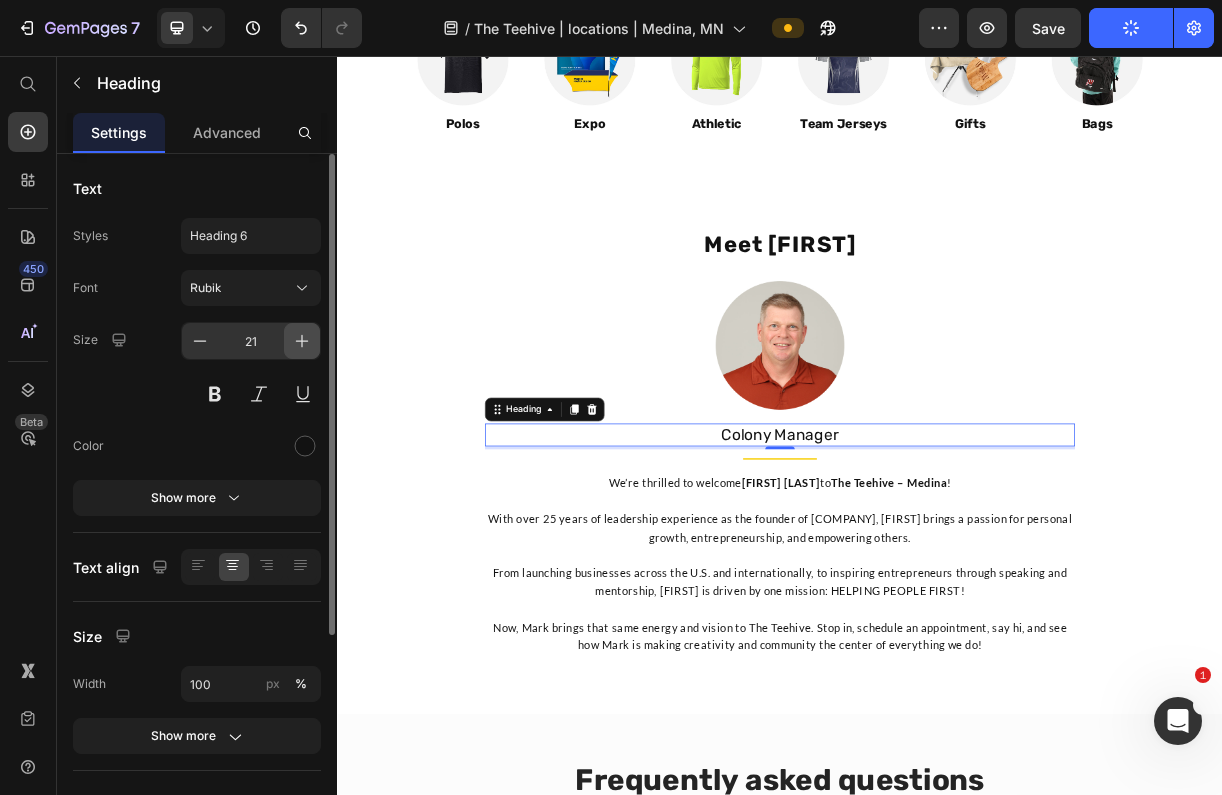 click 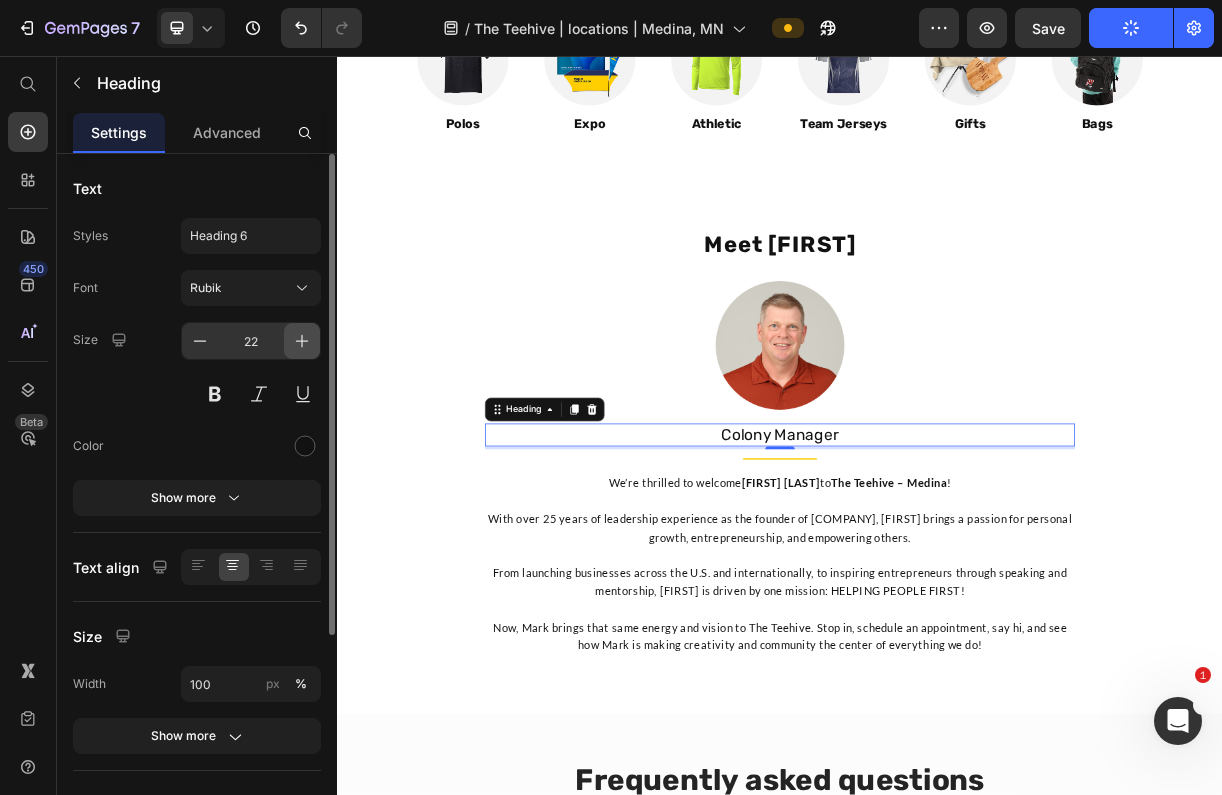 click 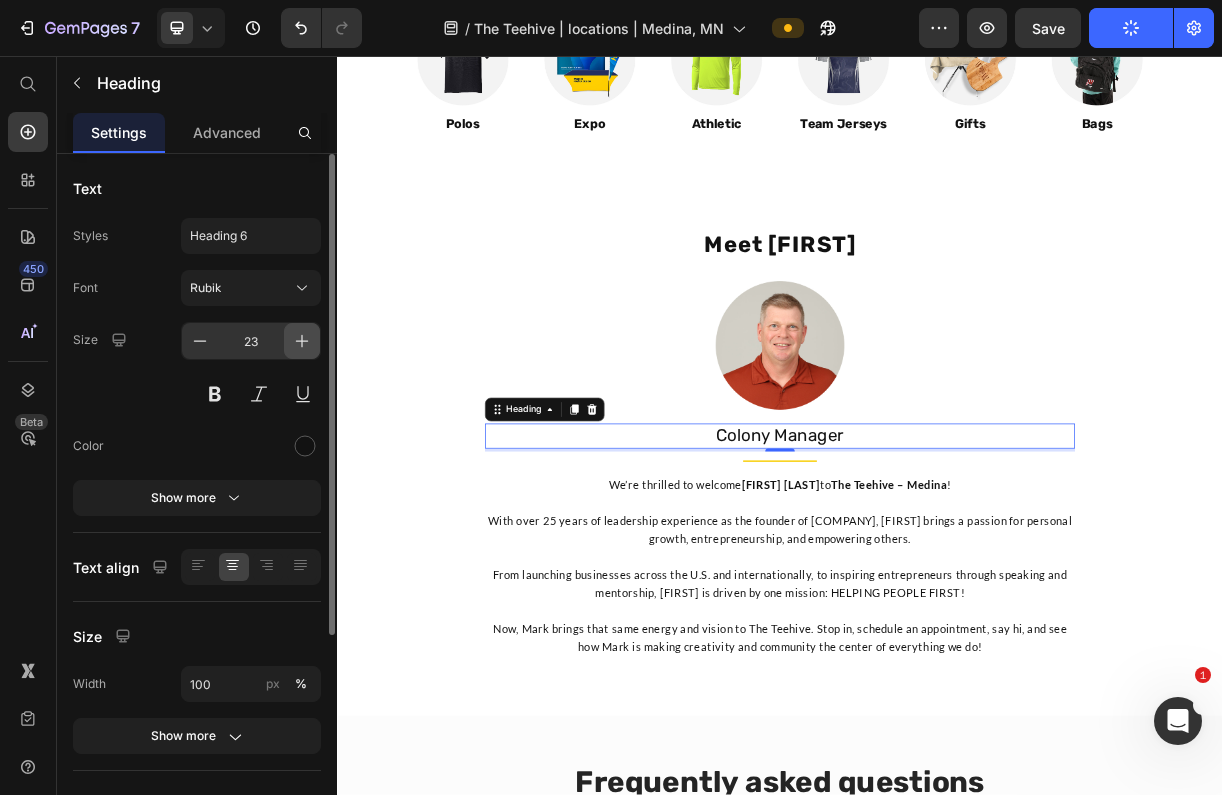 click 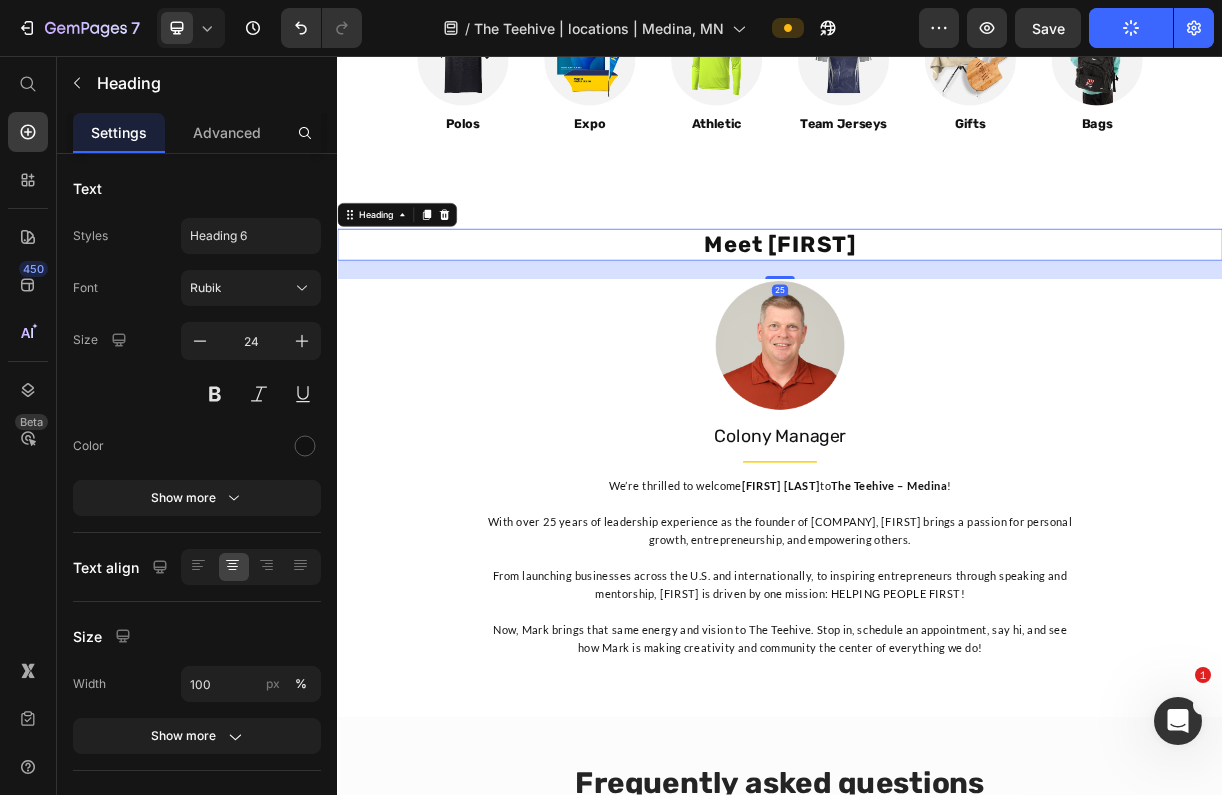 click on "Meet [FIRST]" at bounding box center [937, 312] 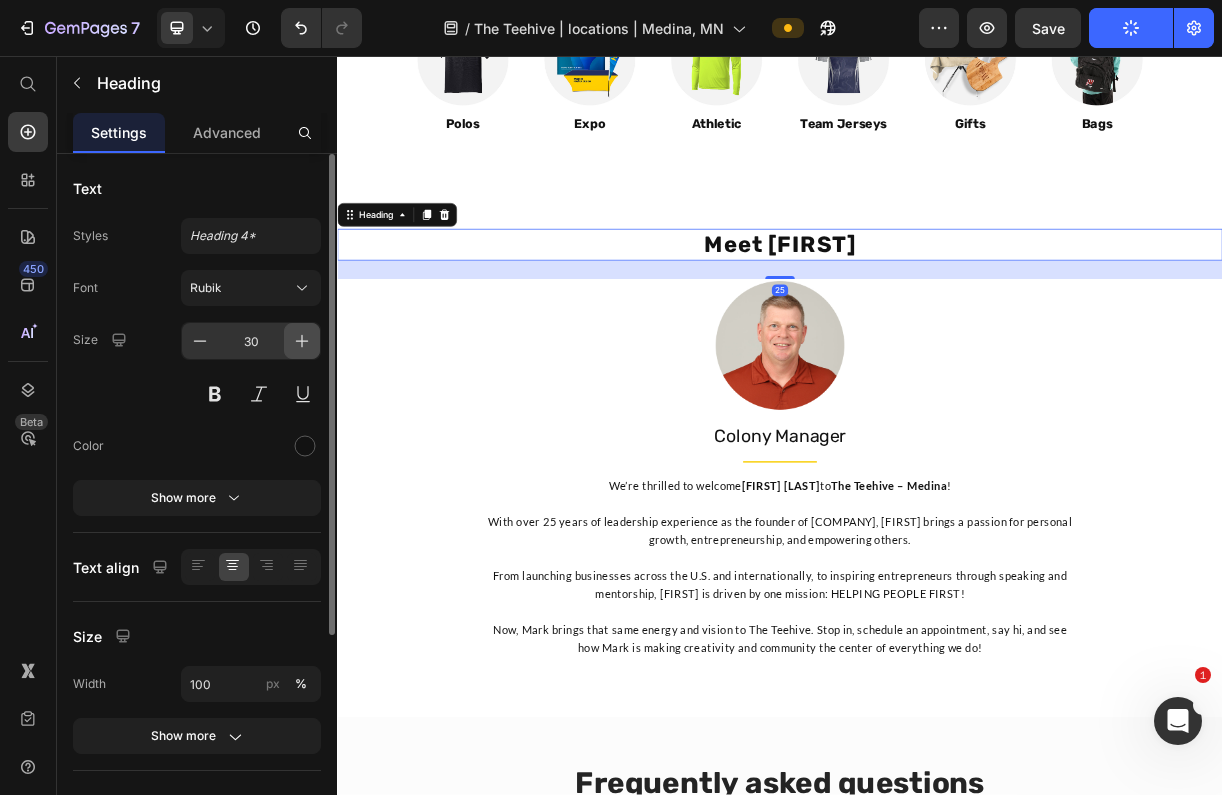 click at bounding box center (302, 341) 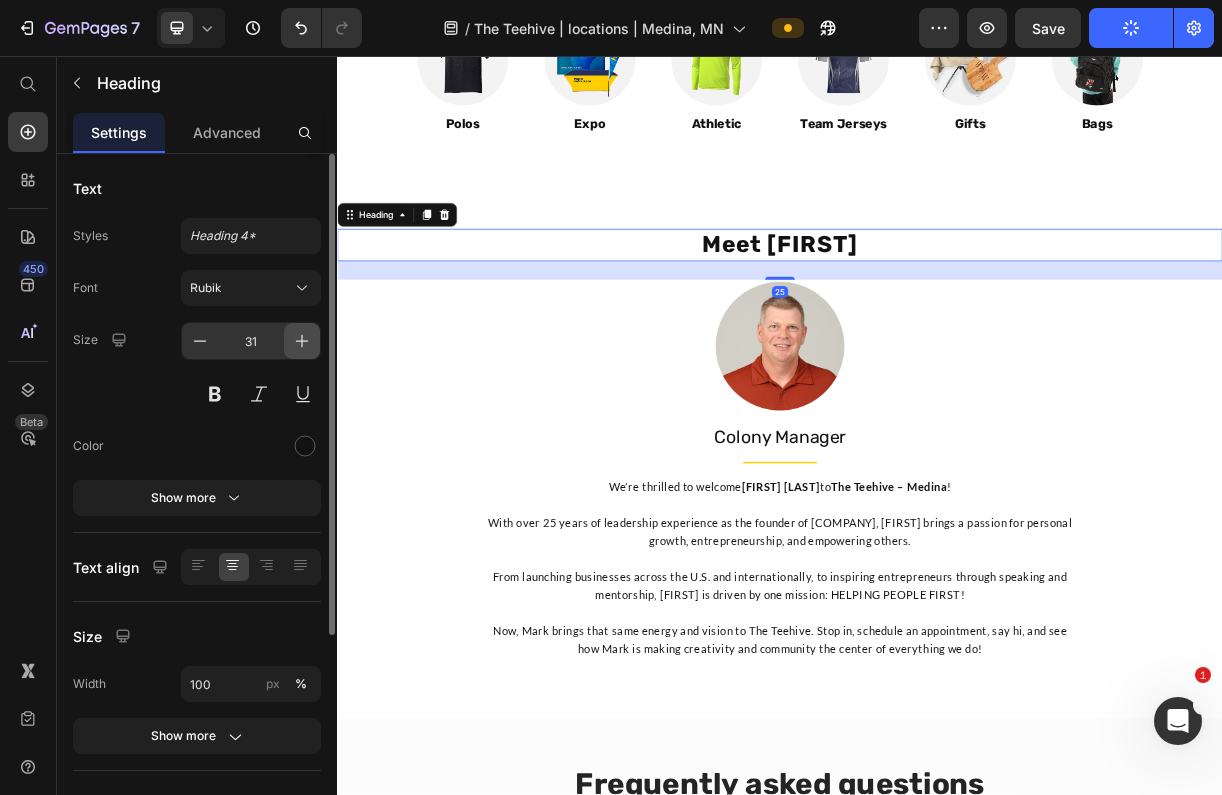 click at bounding box center [302, 341] 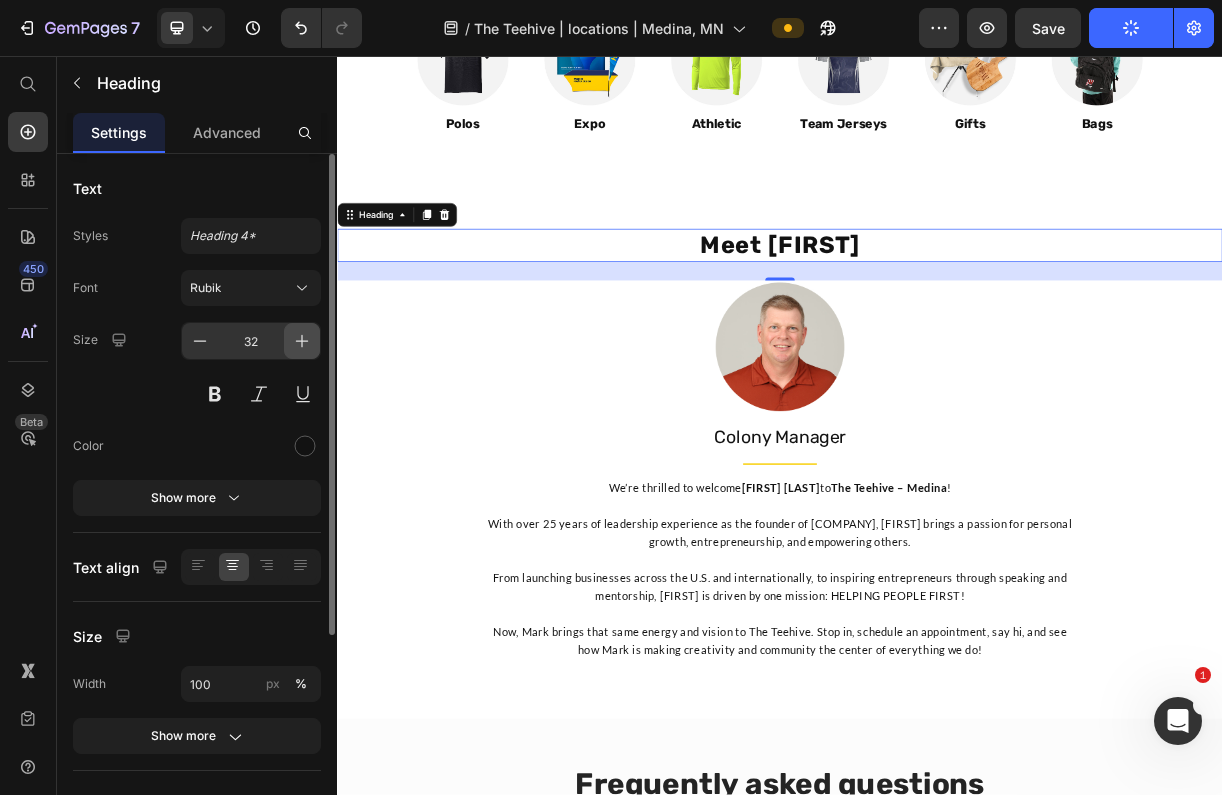 click at bounding box center [302, 341] 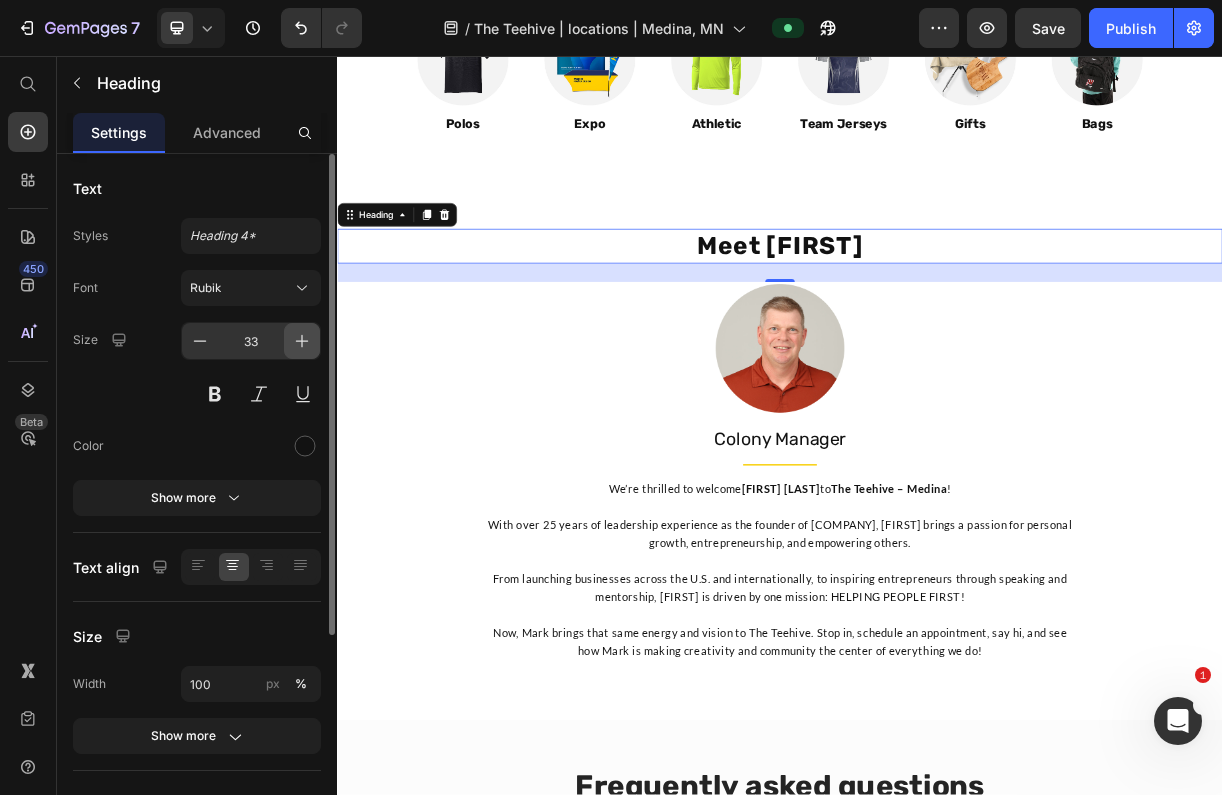 click at bounding box center (302, 341) 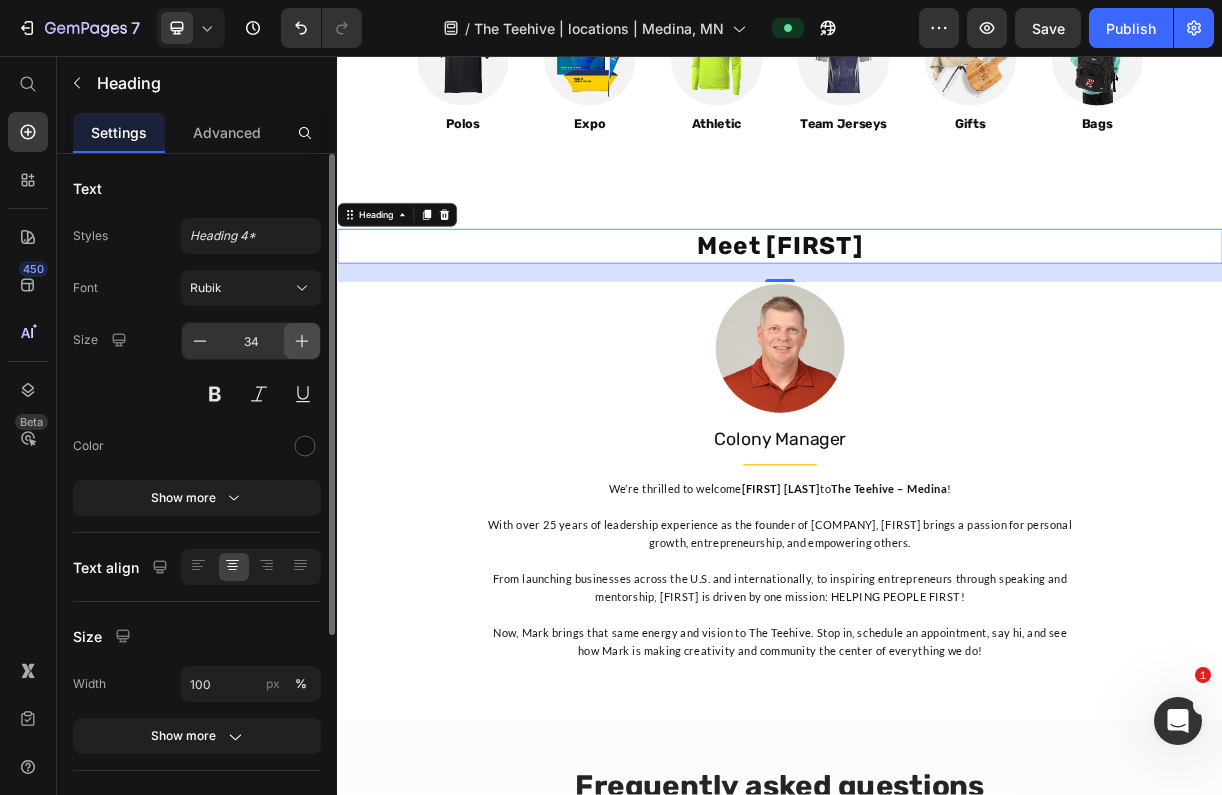 click at bounding box center (302, 341) 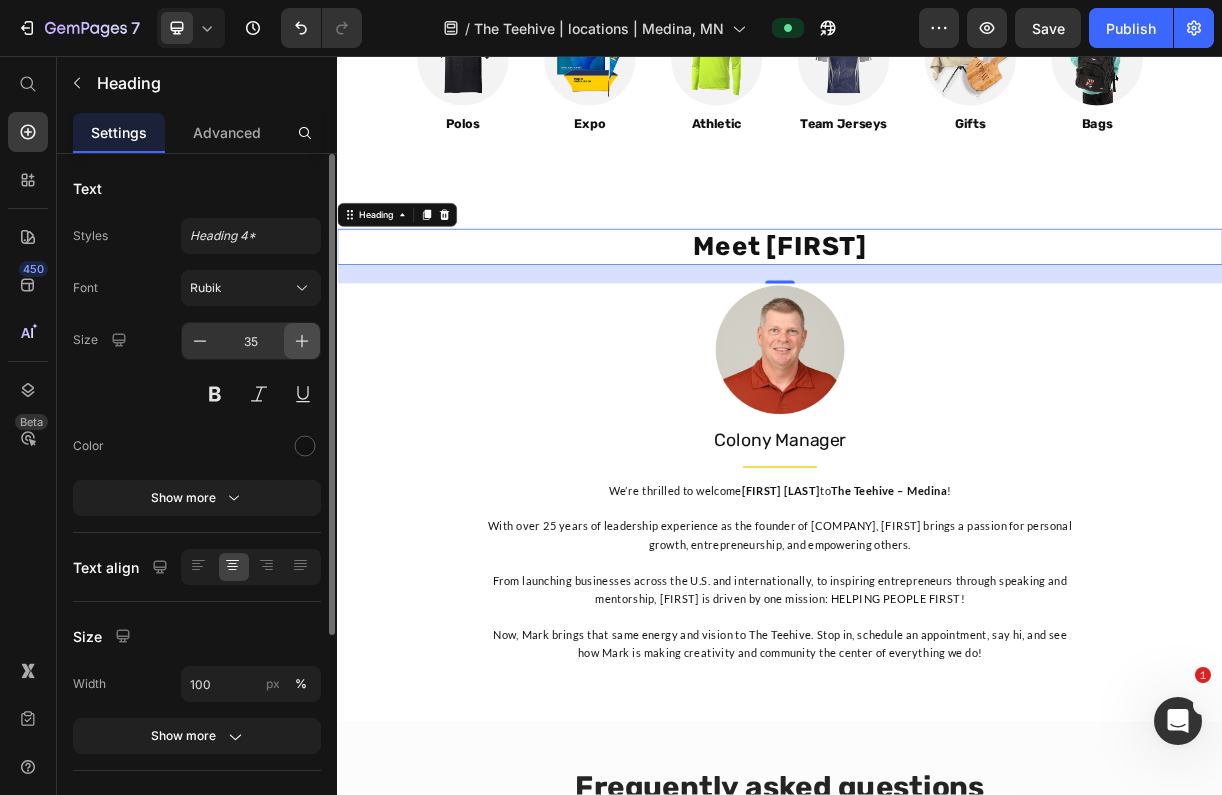 click at bounding box center (302, 341) 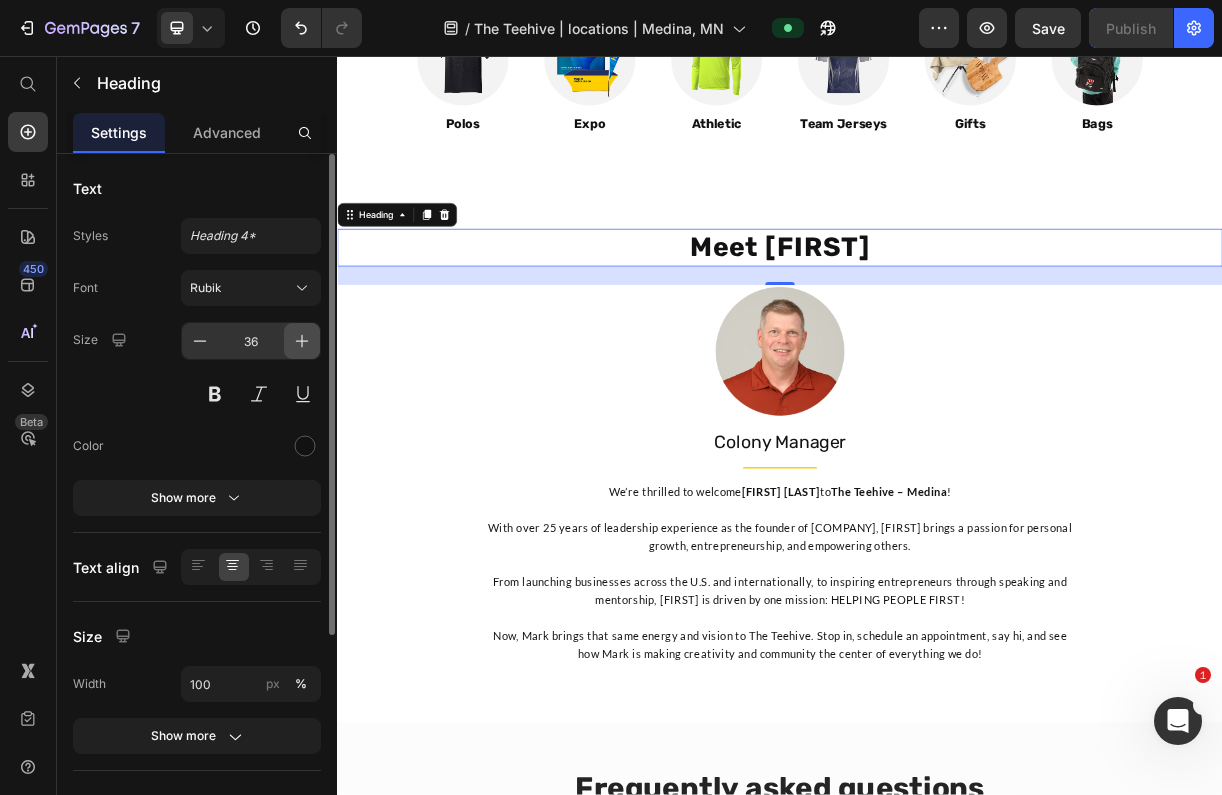 click at bounding box center (302, 341) 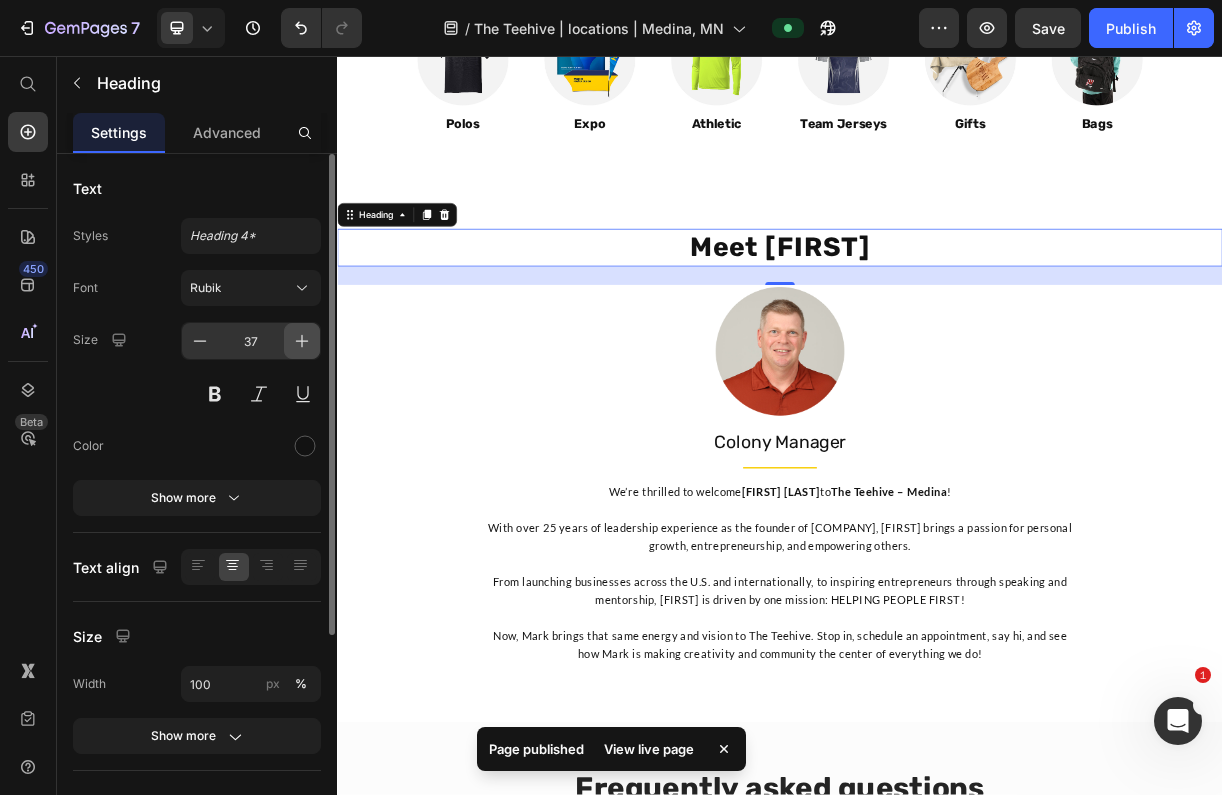 click at bounding box center [302, 341] 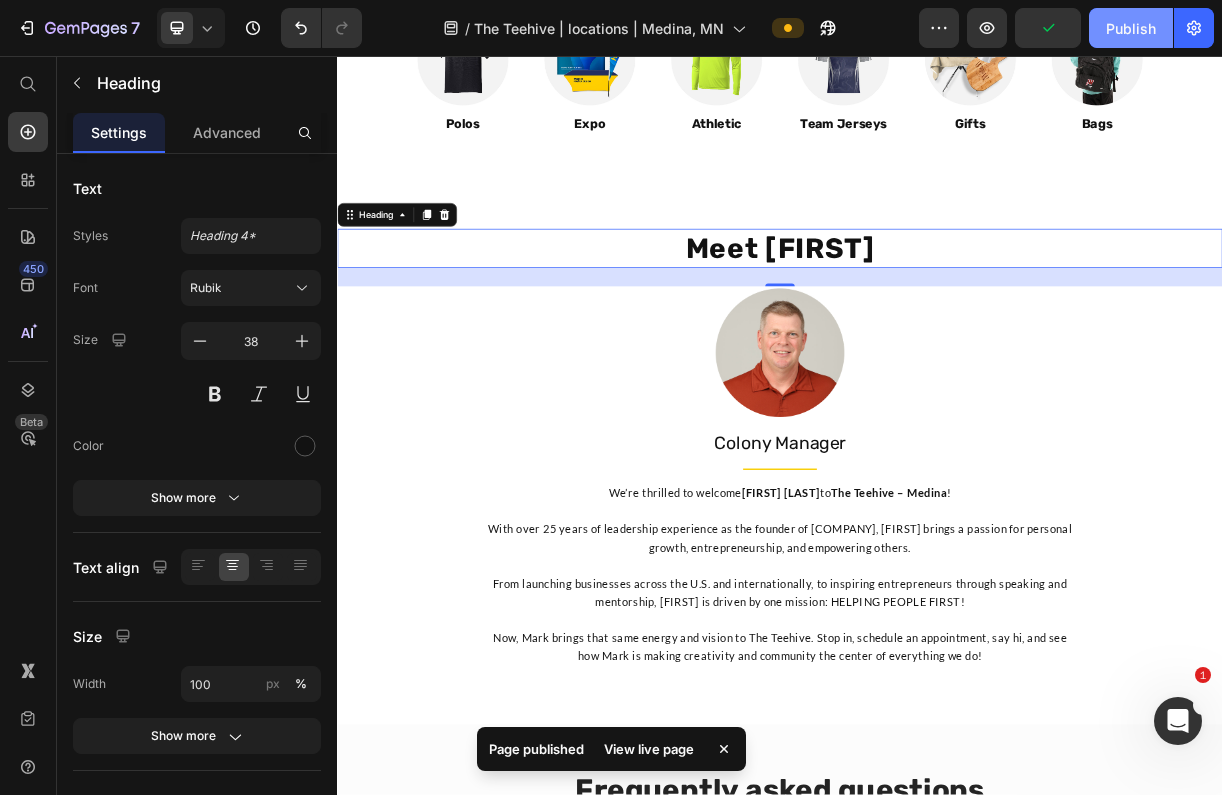 click on "Publish" at bounding box center (1131, 28) 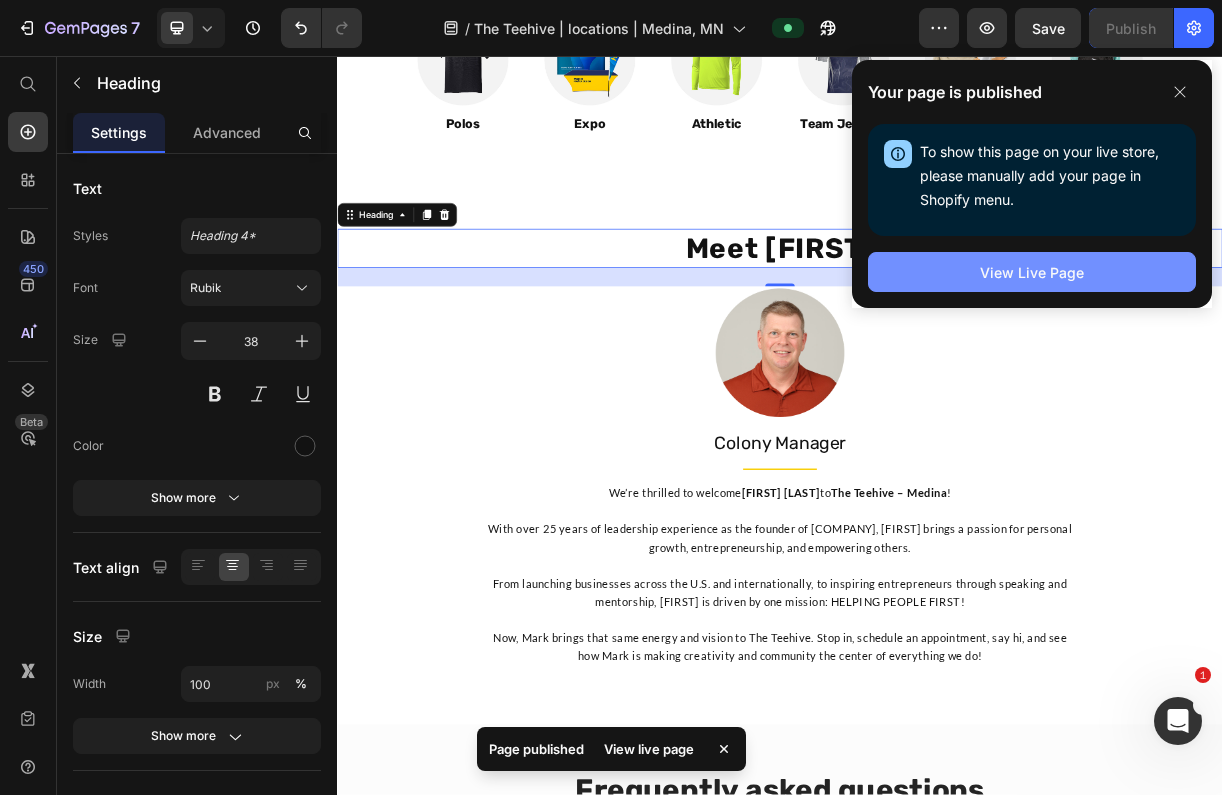 click on "View Live Page" at bounding box center (1032, 272) 